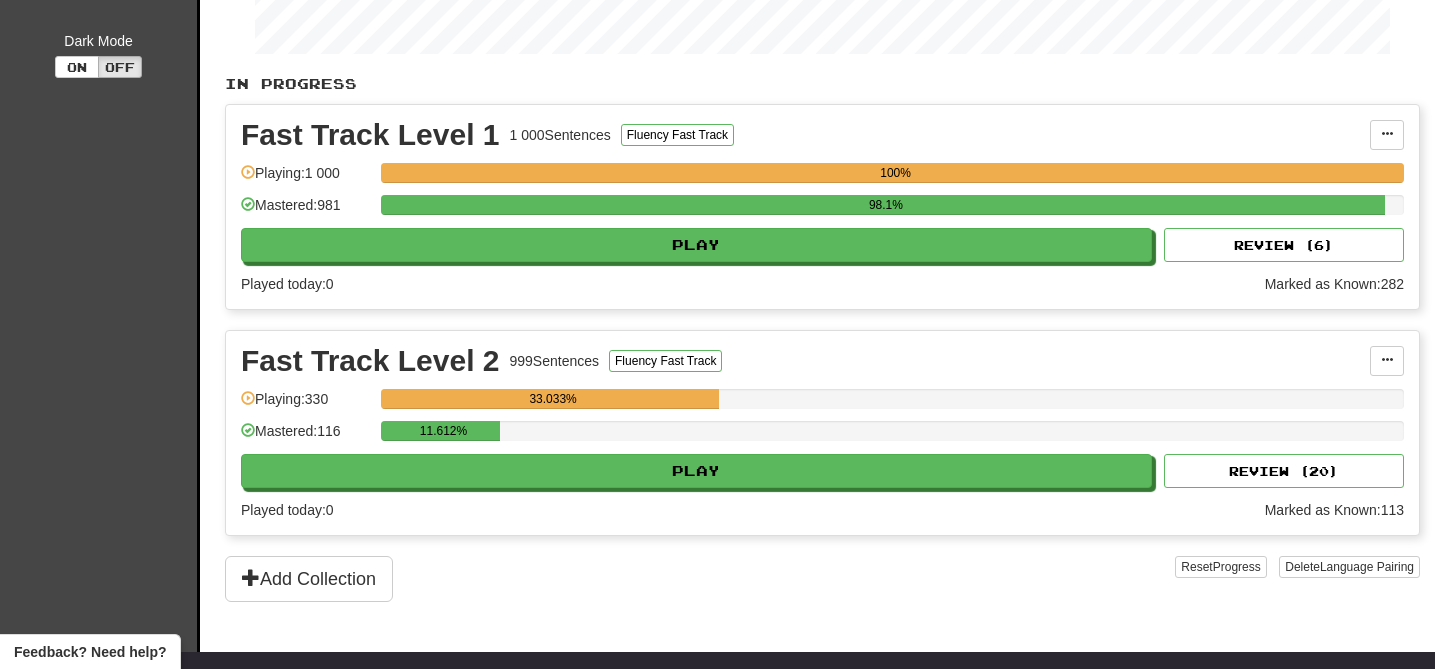 scroll, scrollTop: 356, scrollLeft: 0, axis: vertical 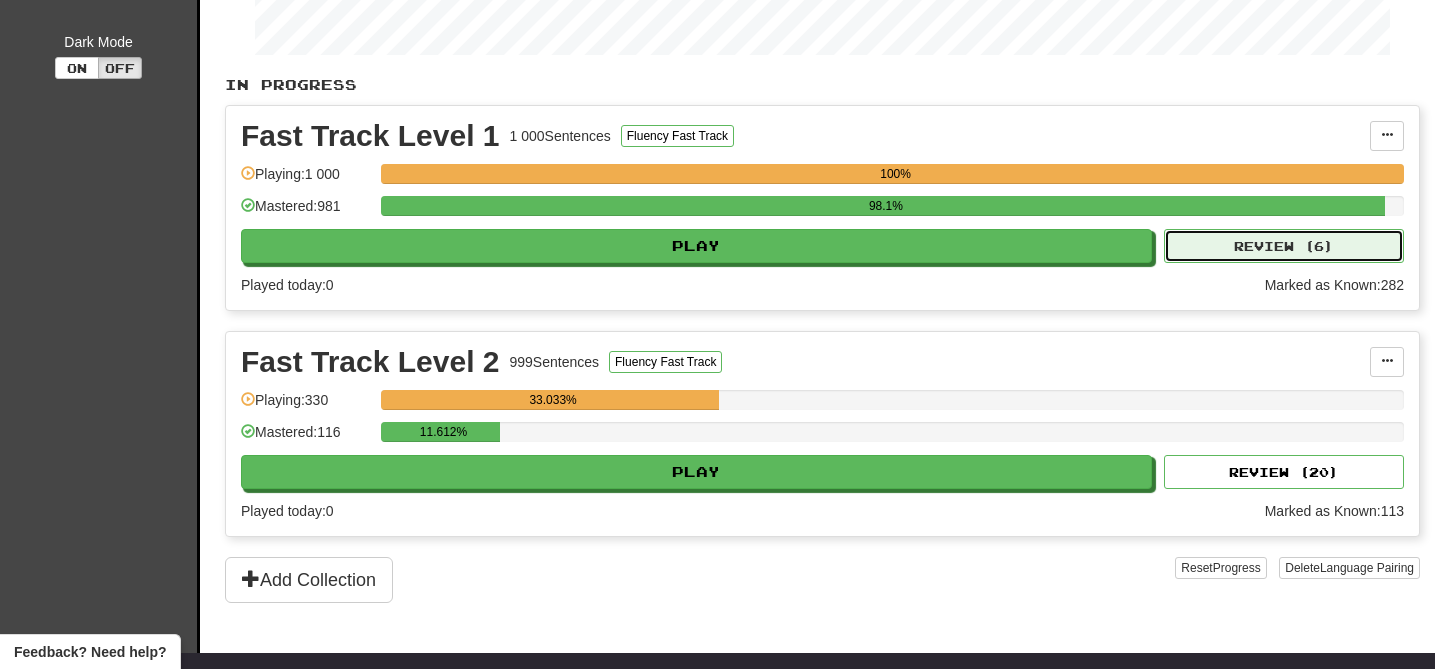 click on "Review ( 6 )" at bounding box center [1284, 246] 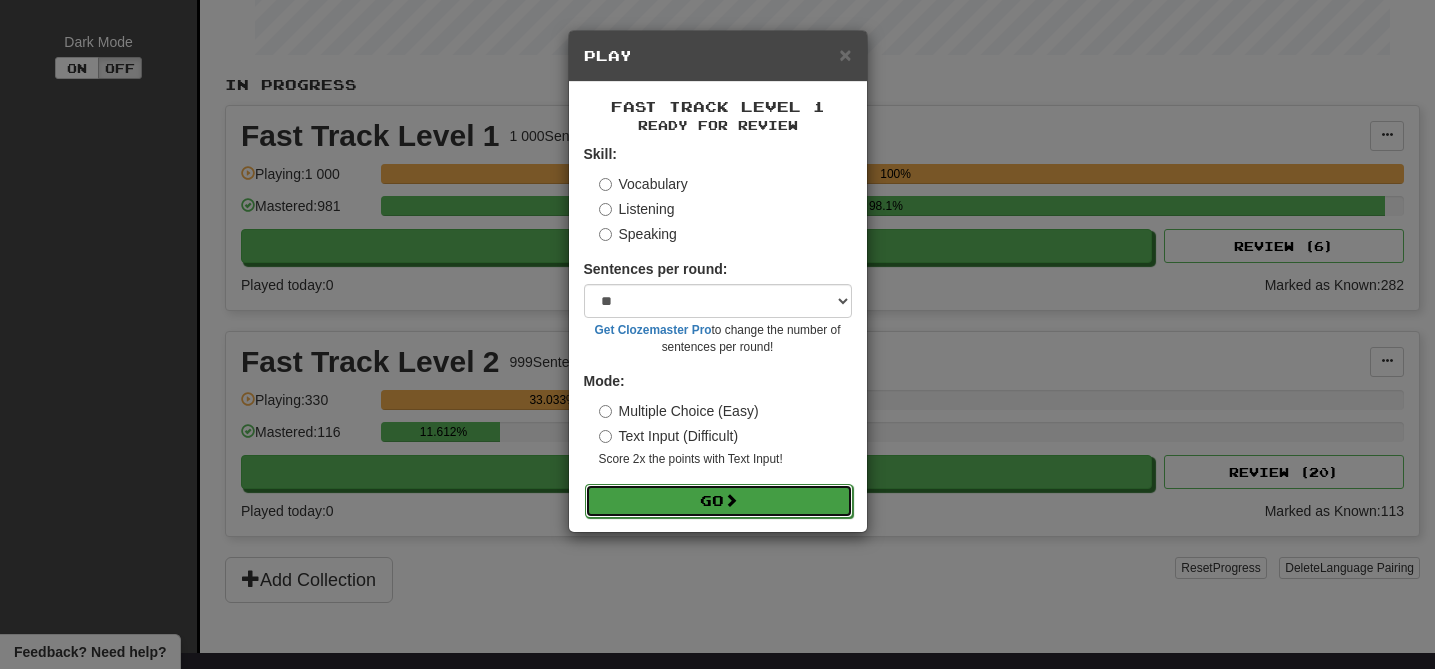click on "Go" at bounding box center [719, 501] 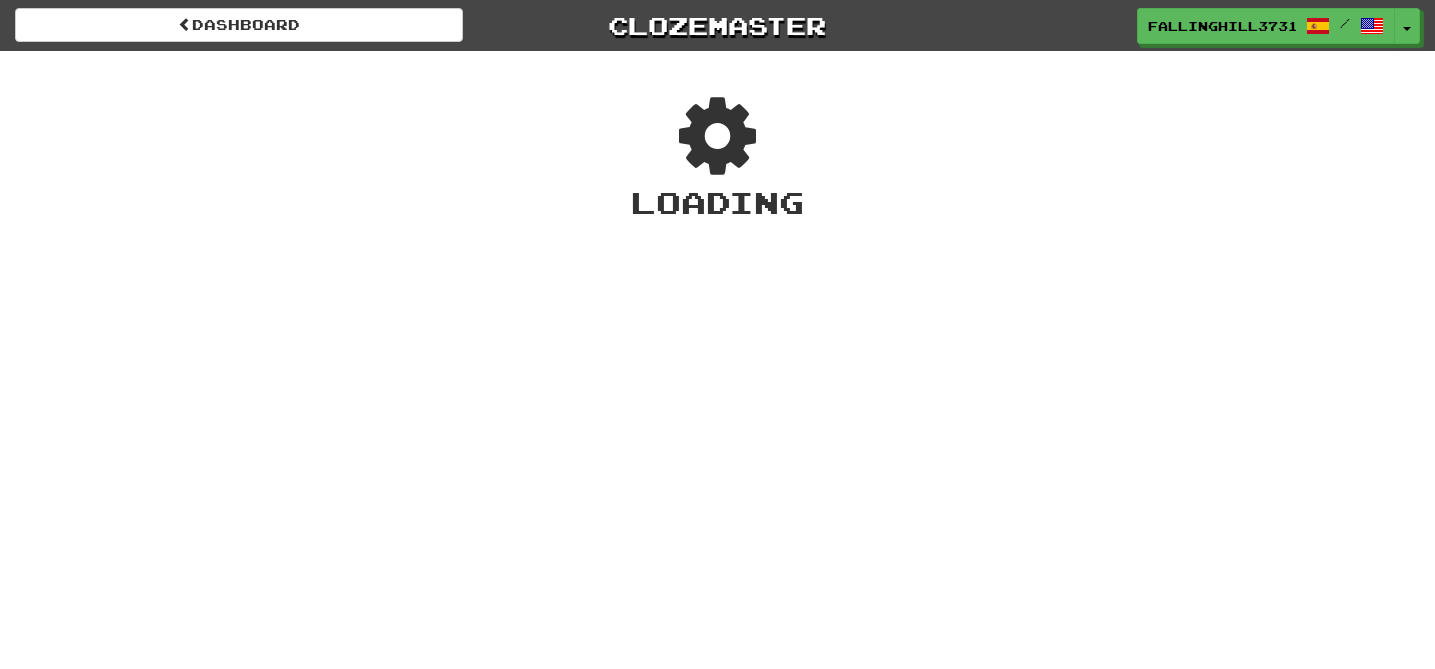 scroll, scrollTop: 0, scrollLeft: 0, axis: both 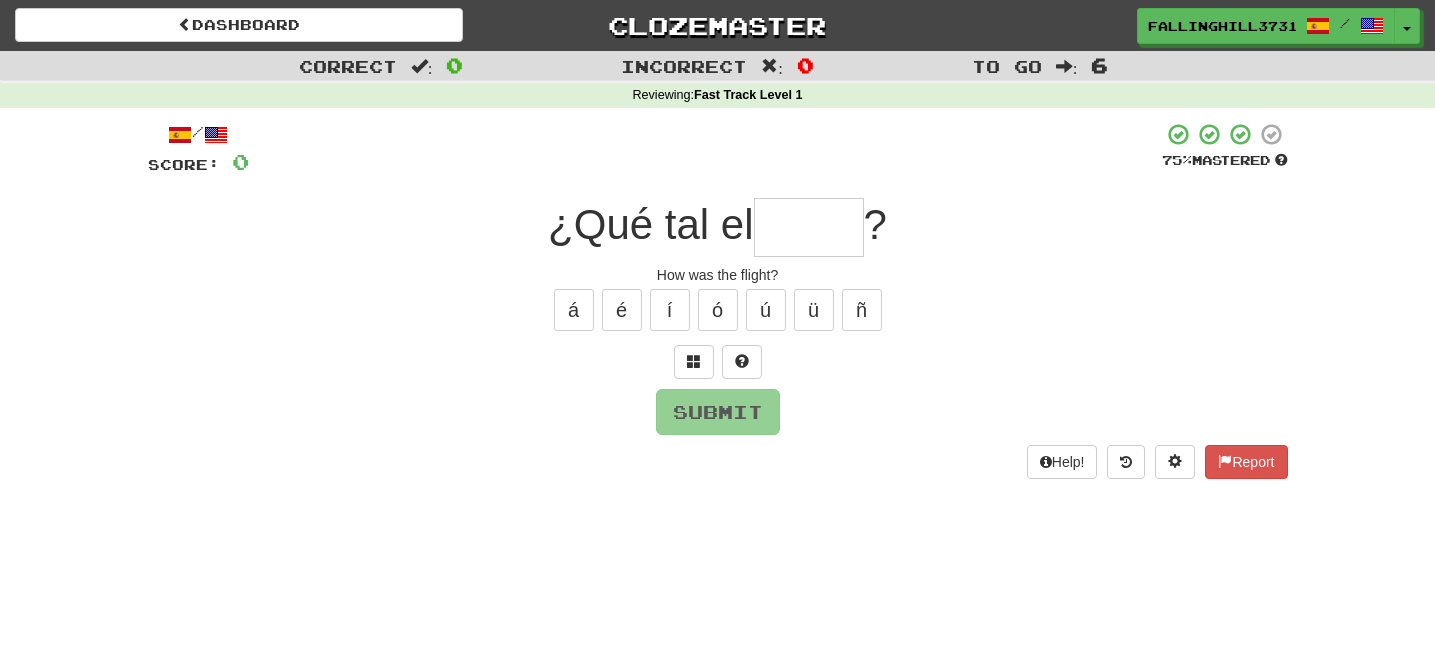 type on "*" 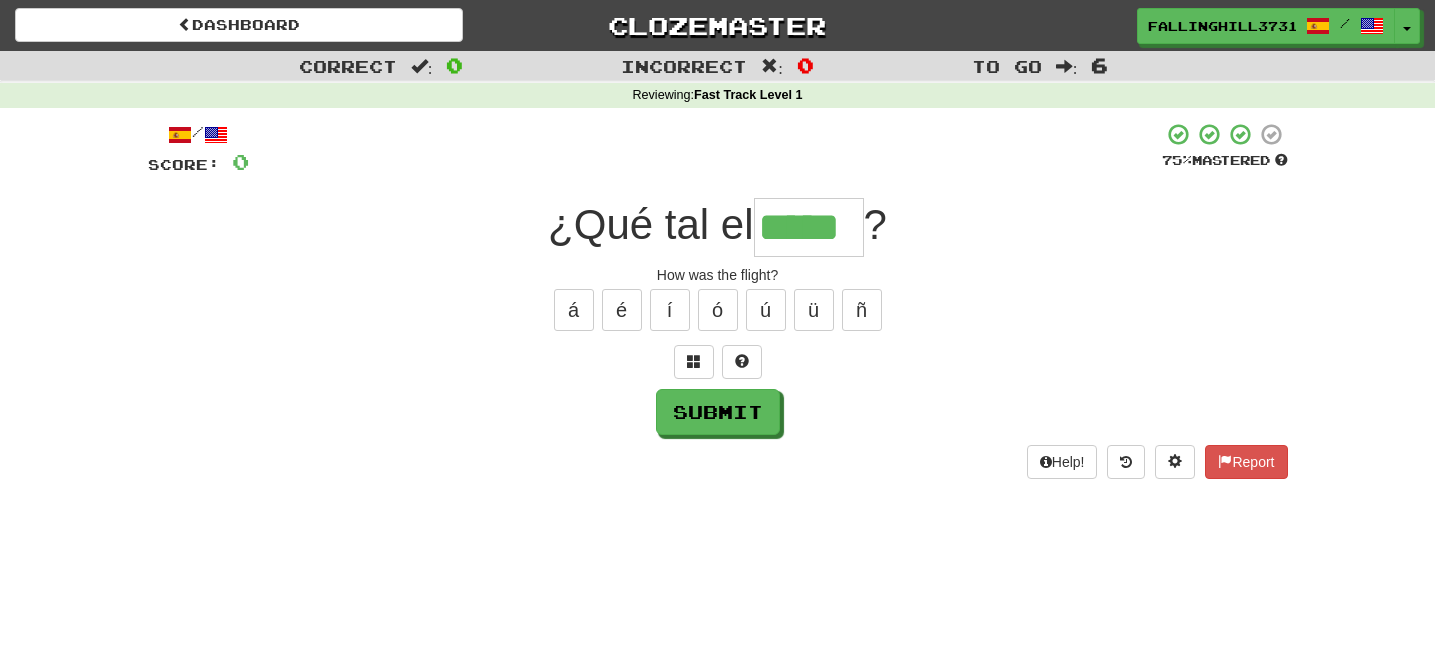 type on "*****" 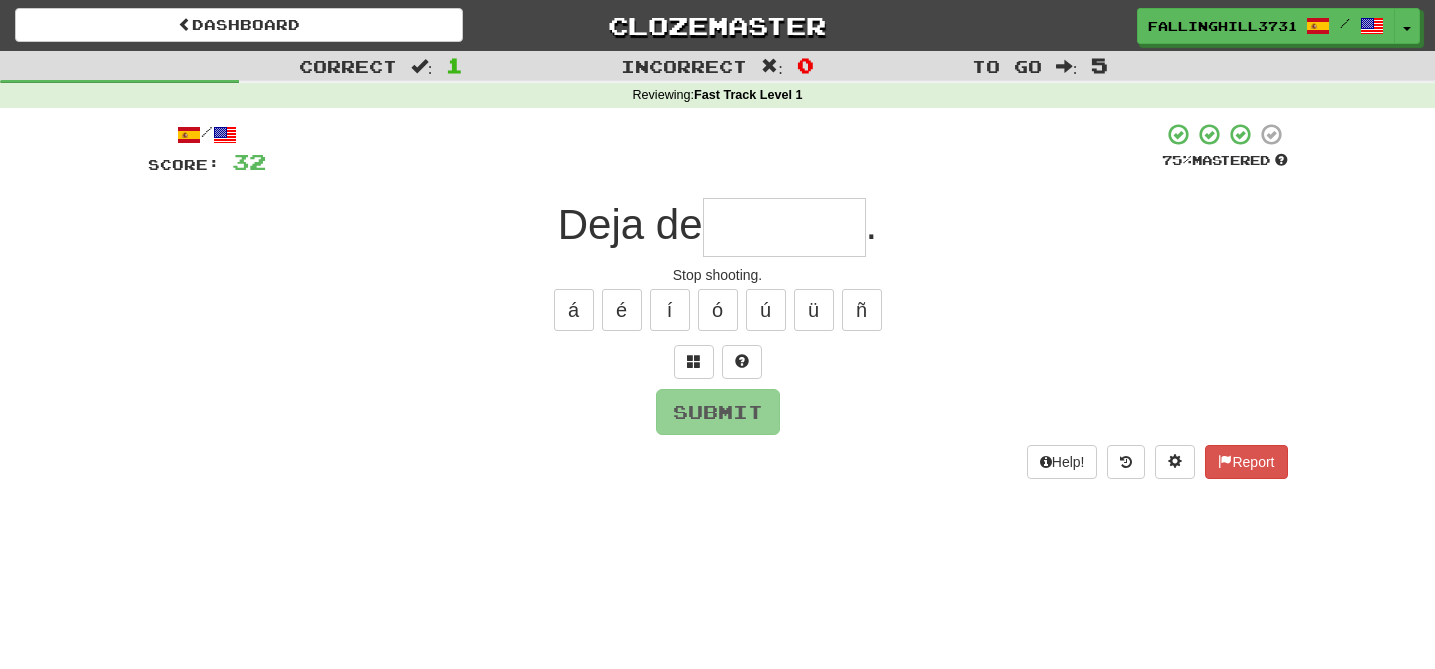 type on "*" 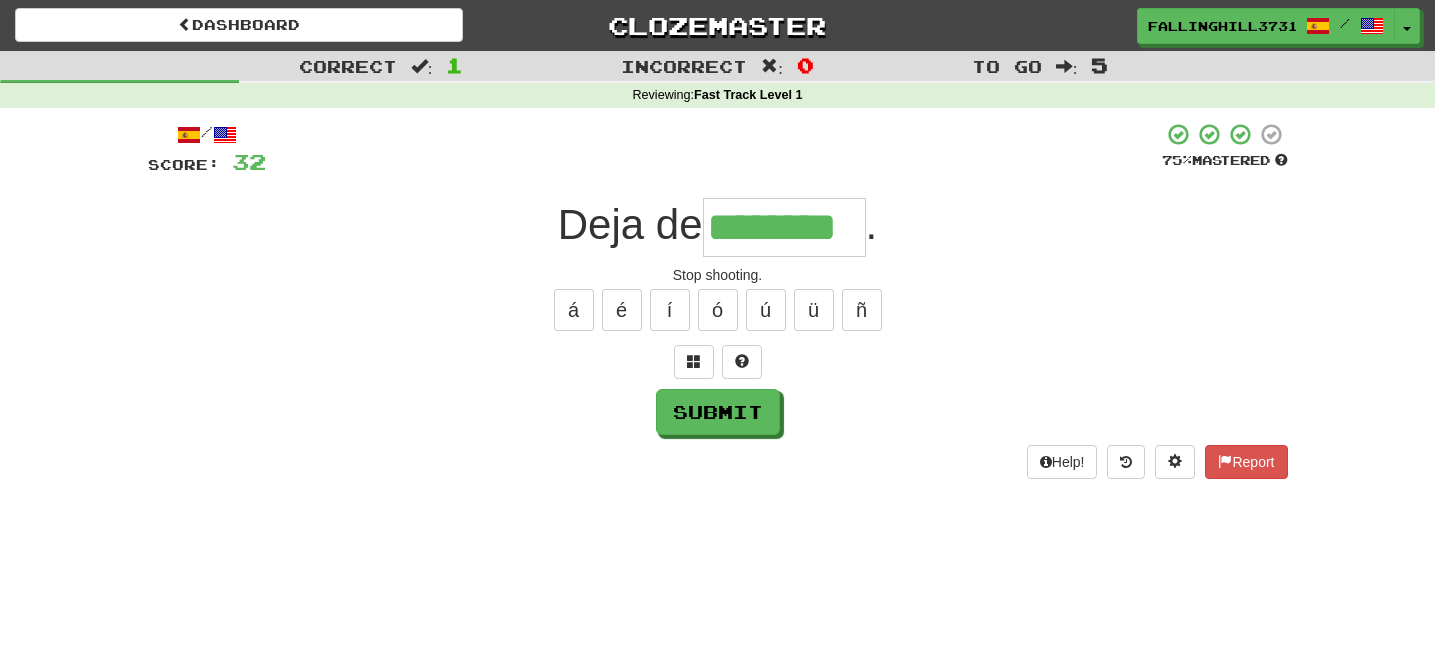type on "********" 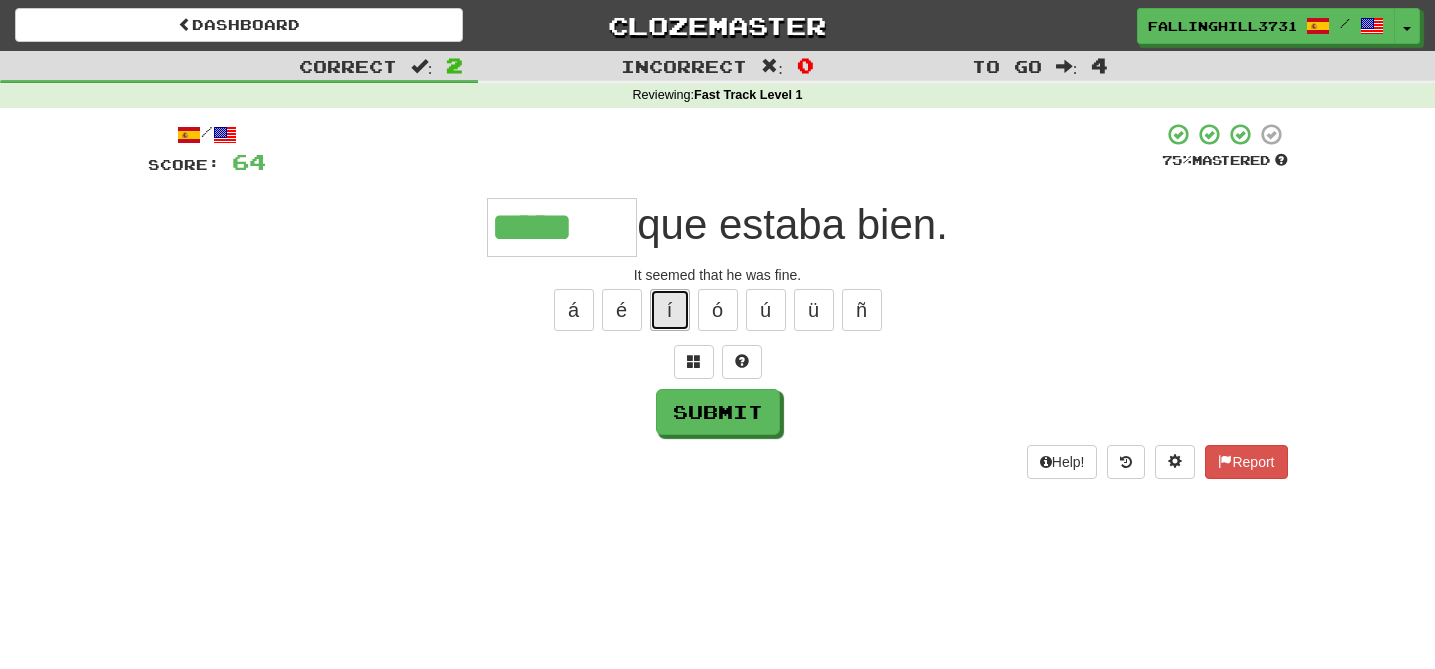 click on "í" at bounding box center [670, 310] 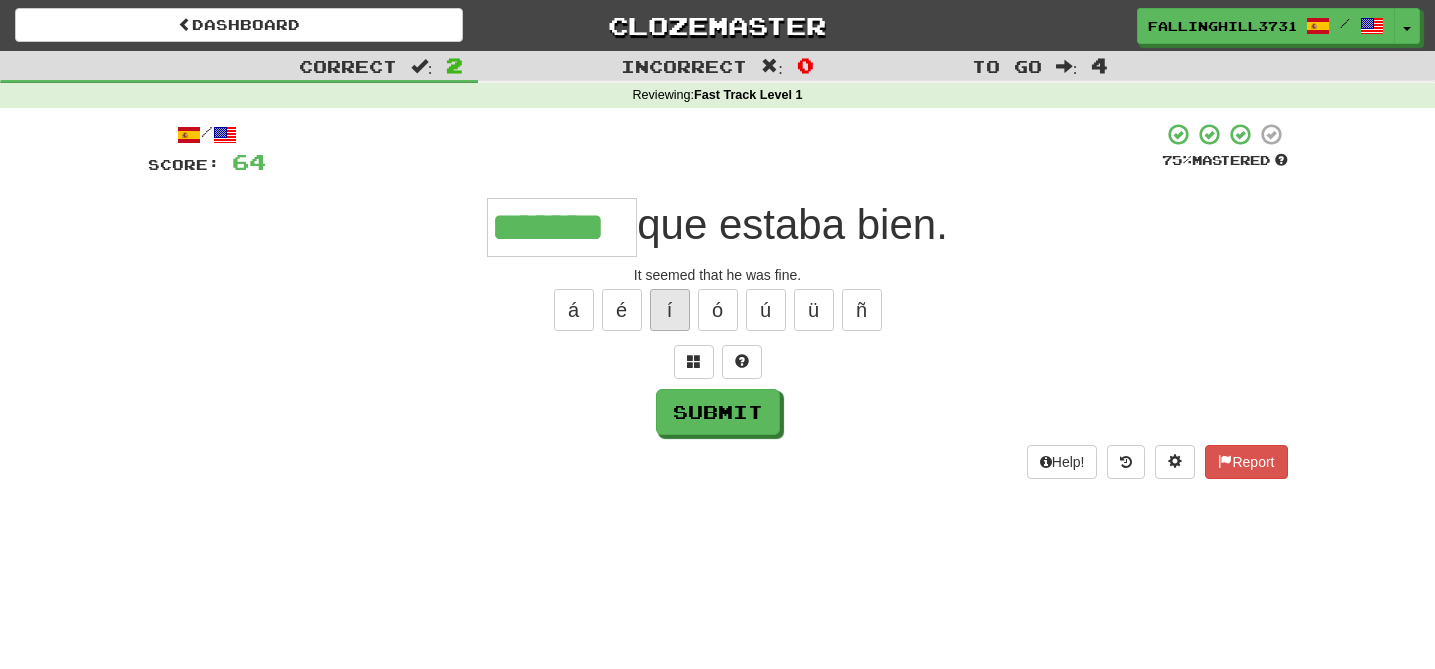 type on "*******" 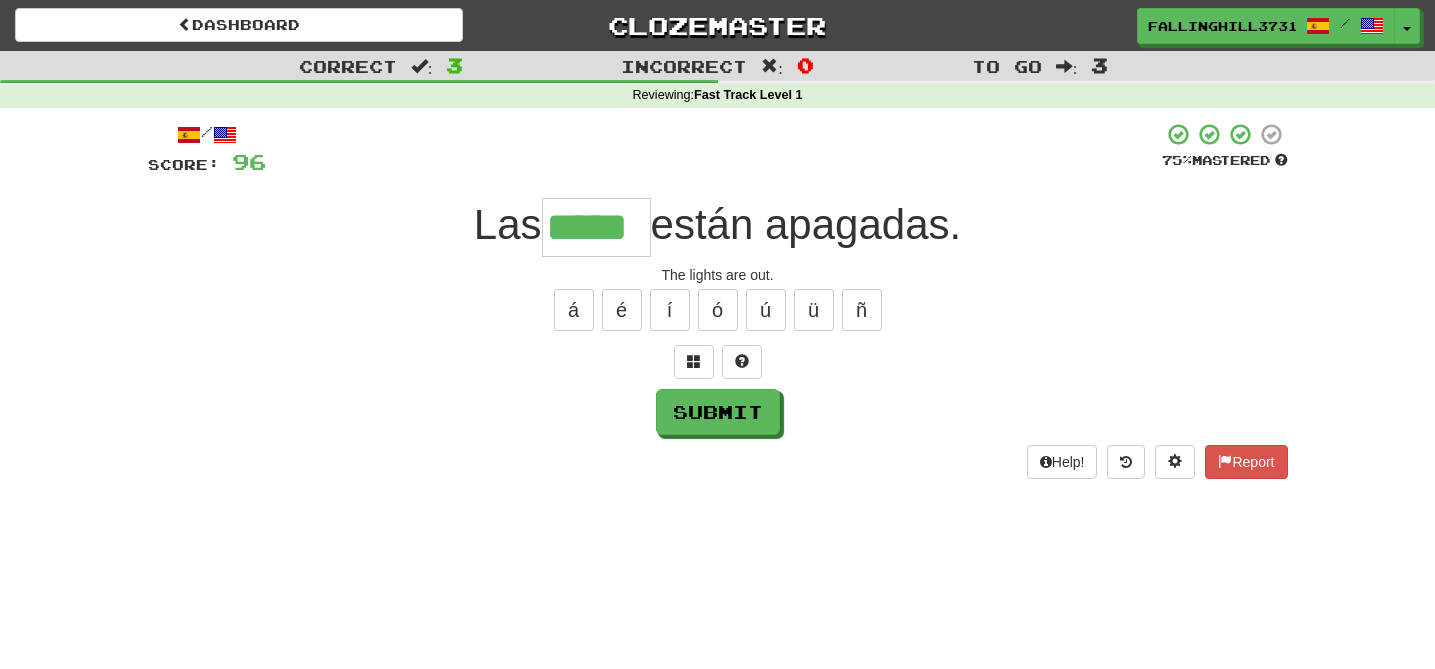 type on "*****" 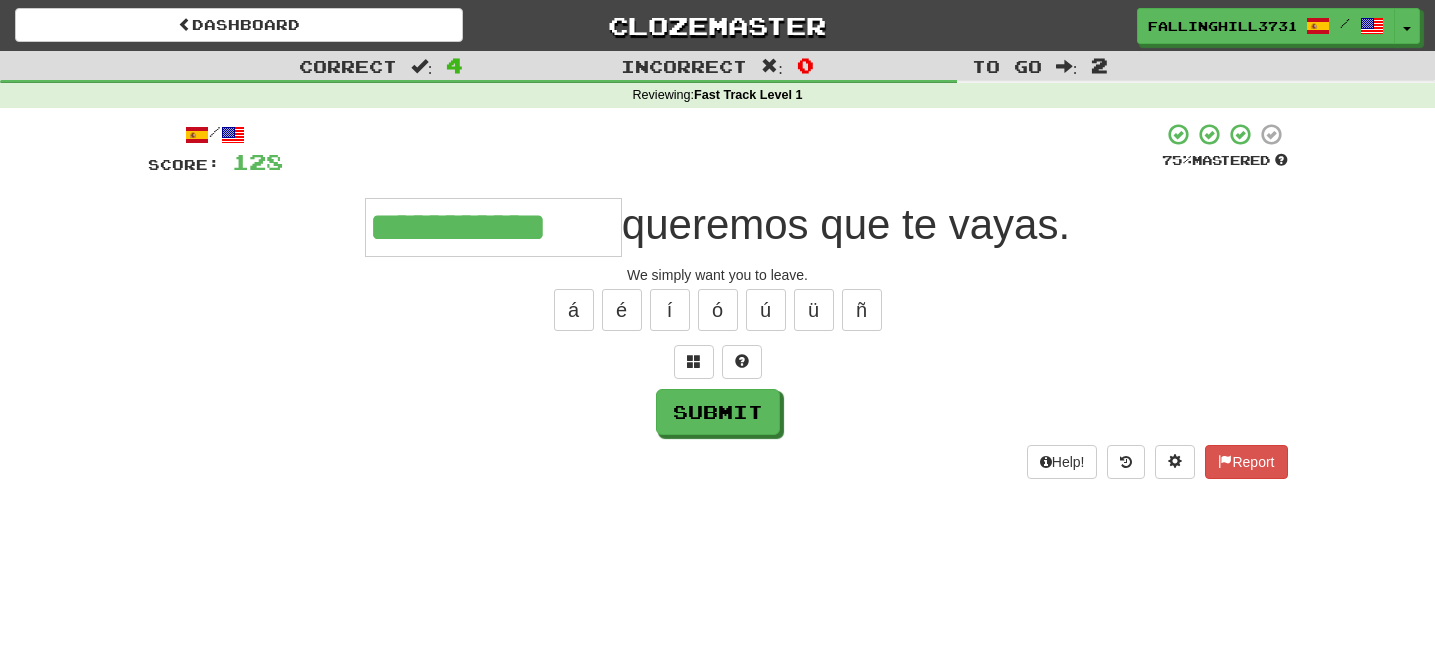 type on "**********" 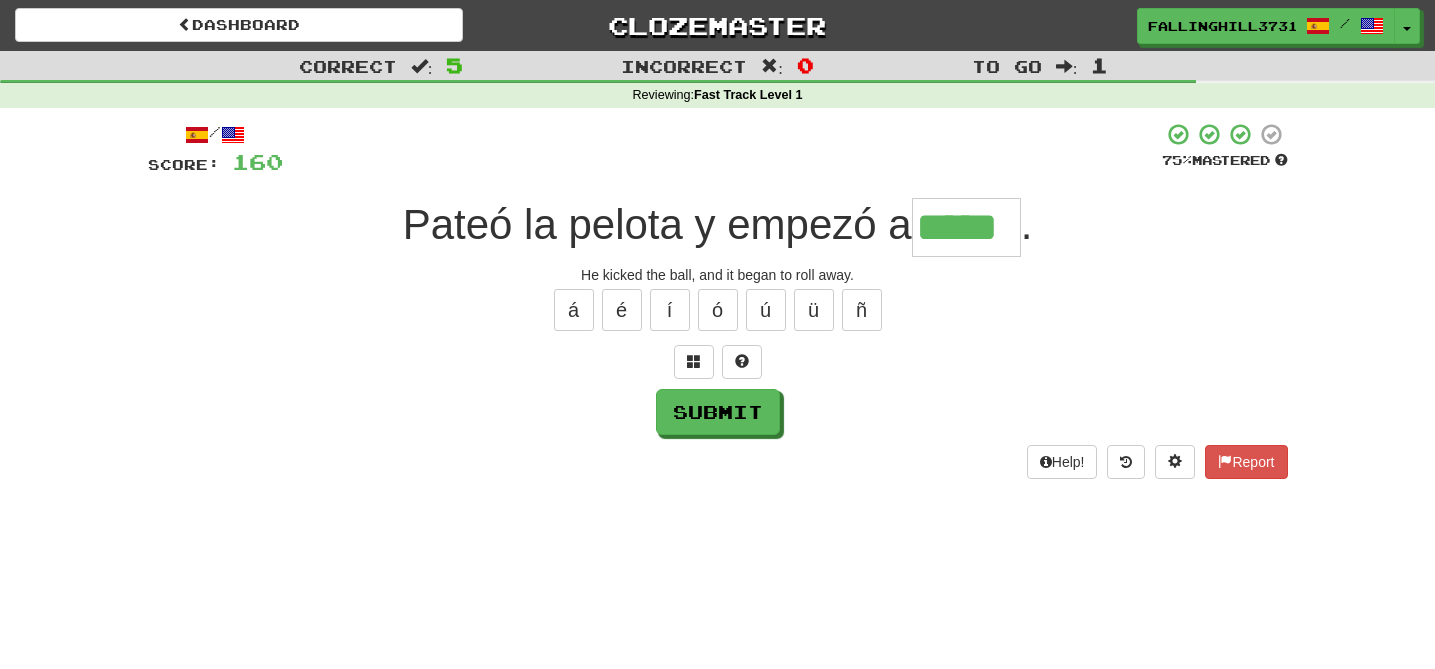 type on "*****" 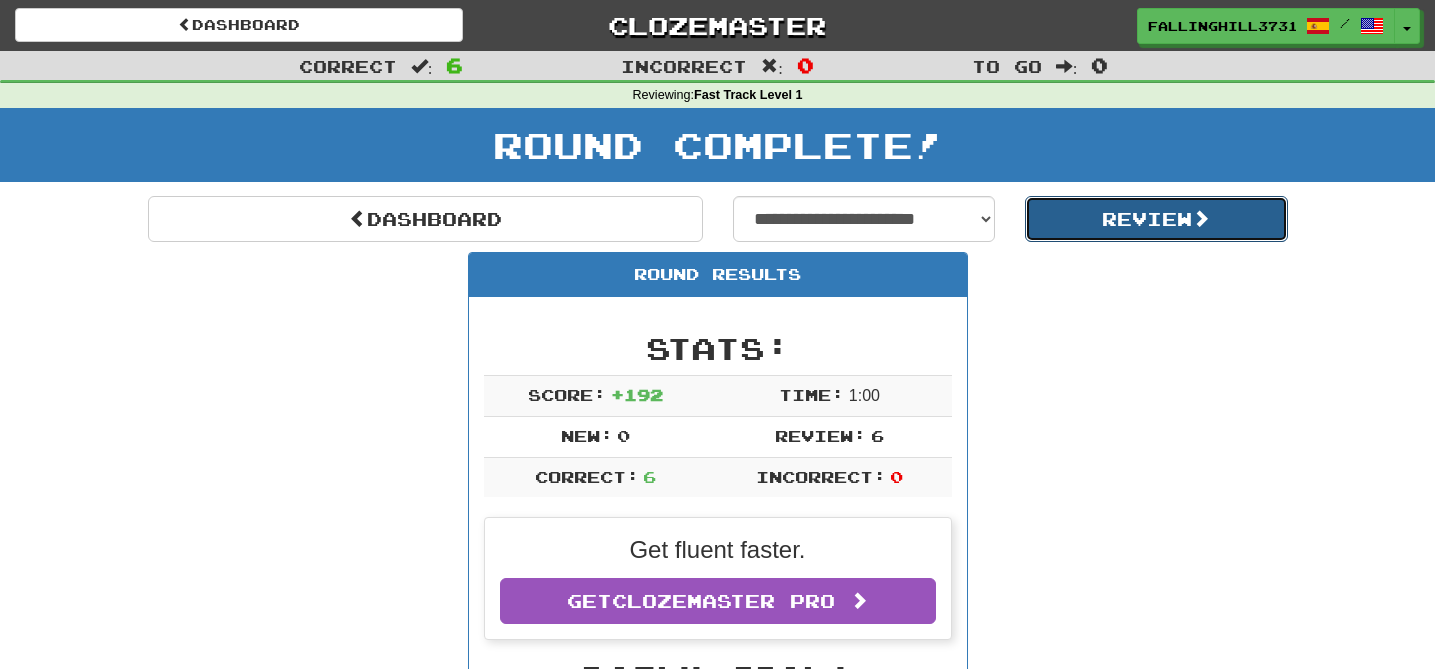click on "Review" at bounding box center (1156, 219) 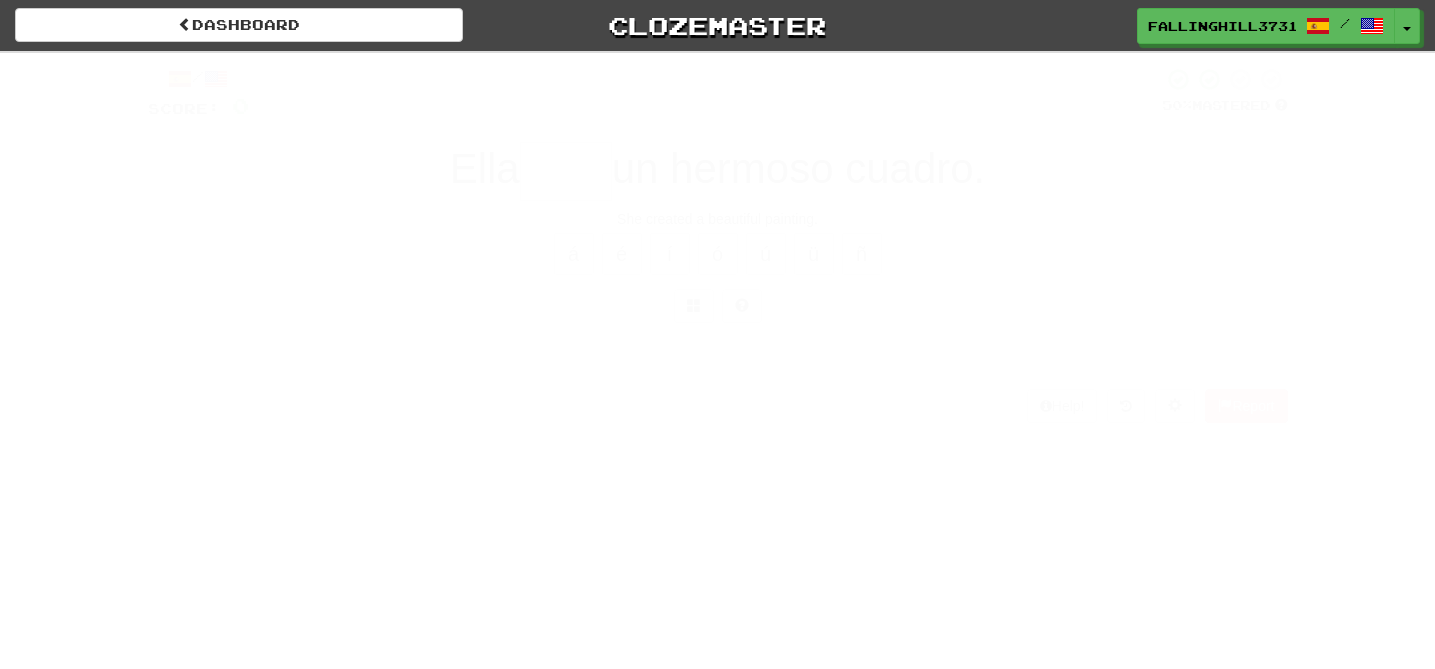 scroll, scrollTop: 0, scrollLeft: 0, axis: both 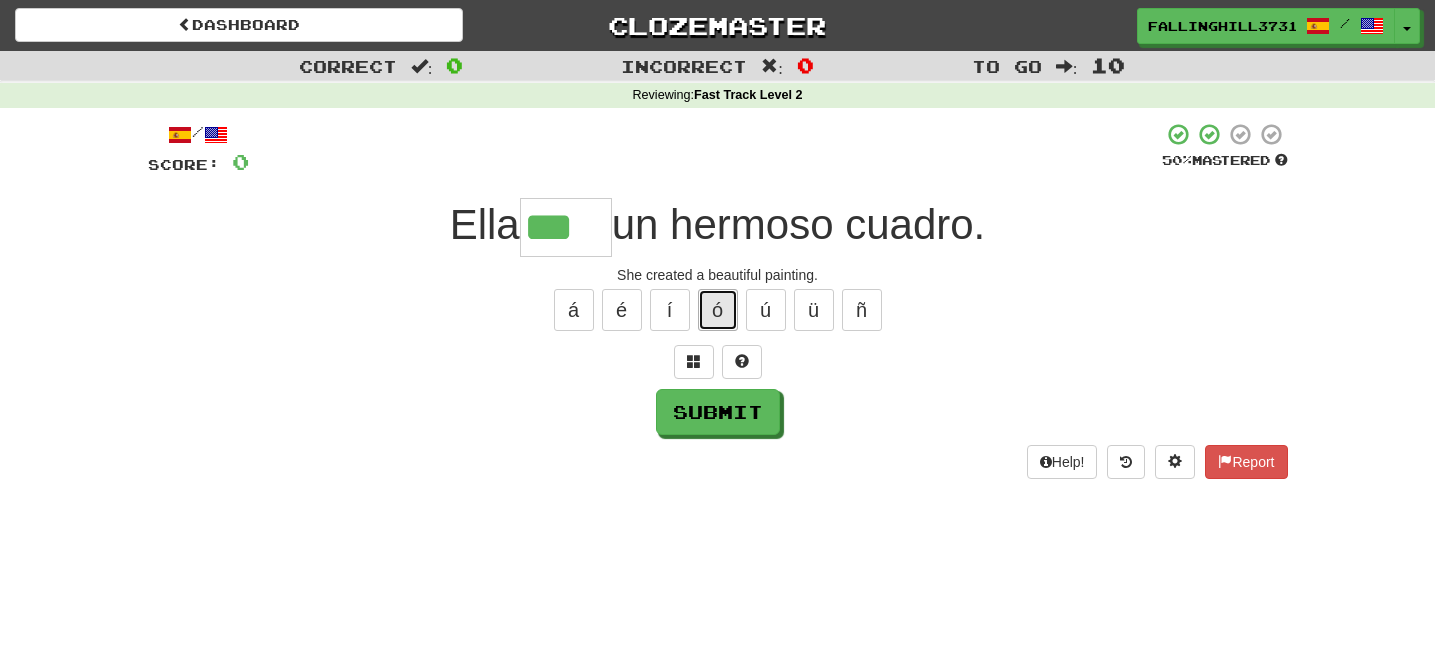 click on "ó" at bounding box center (718, 310) 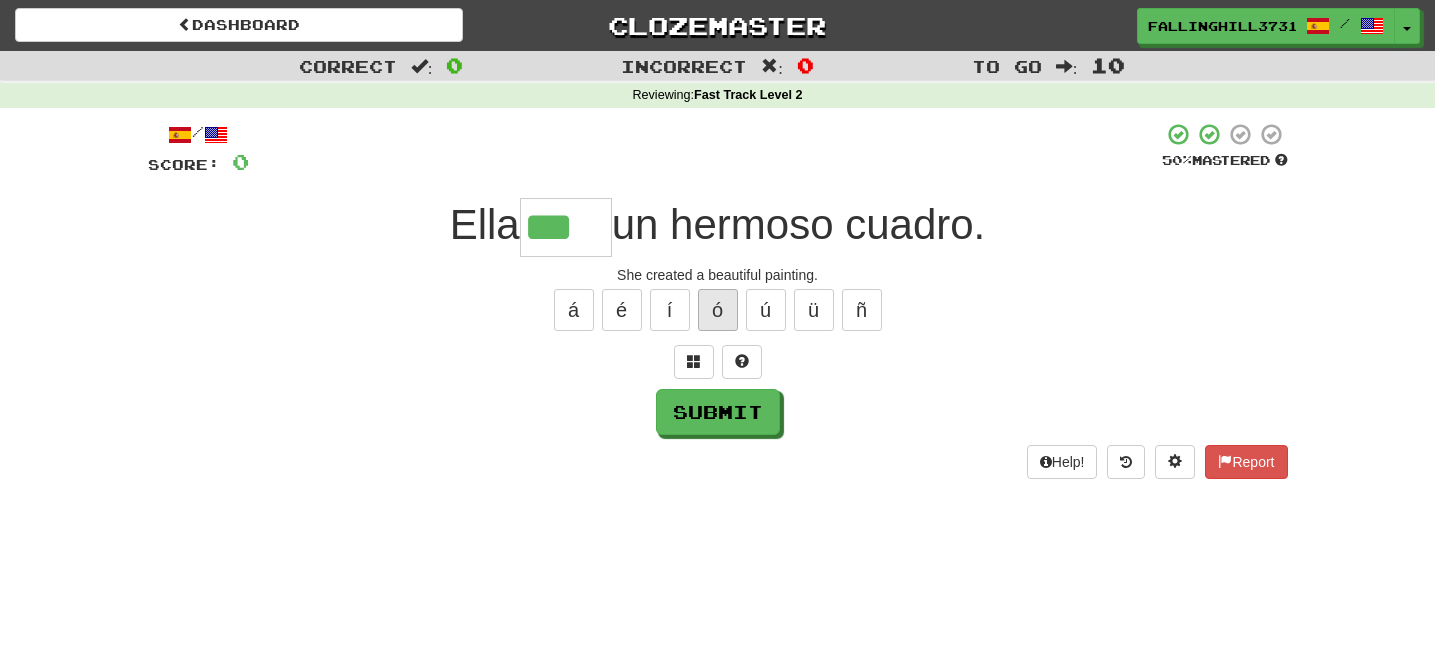 type on "****" 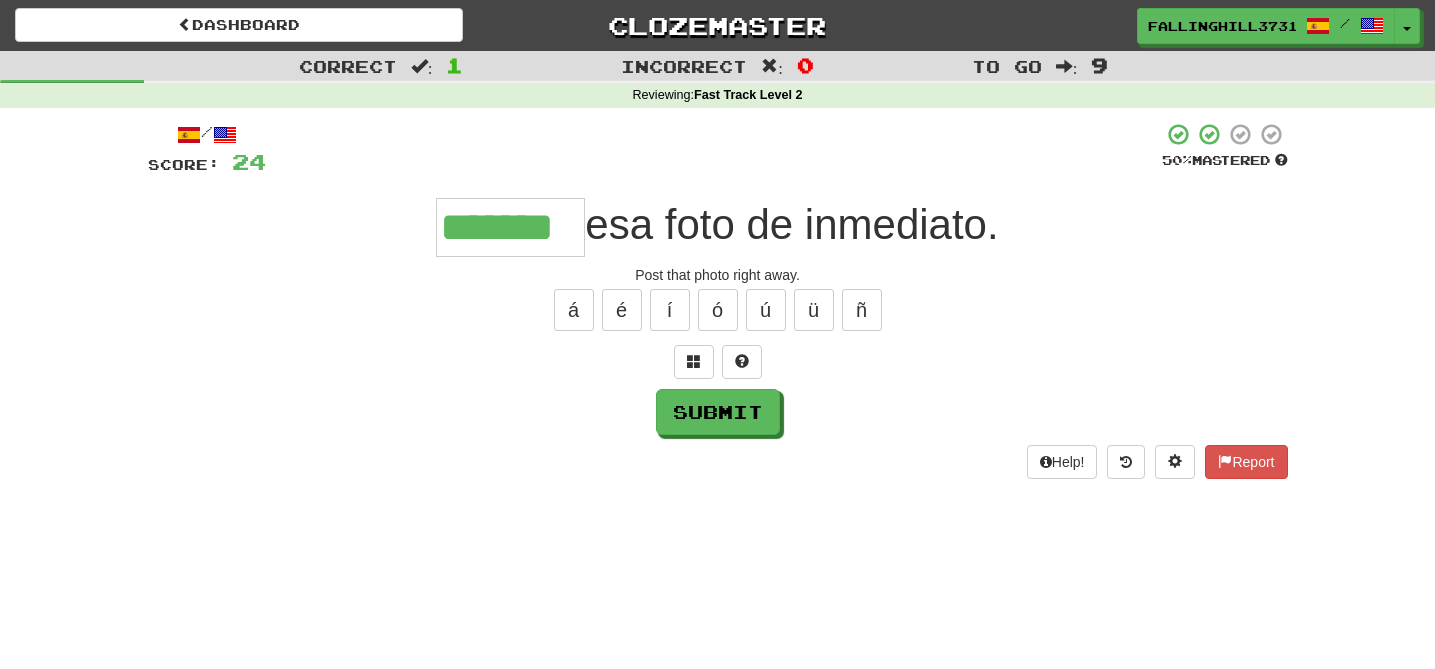 type on "*******" 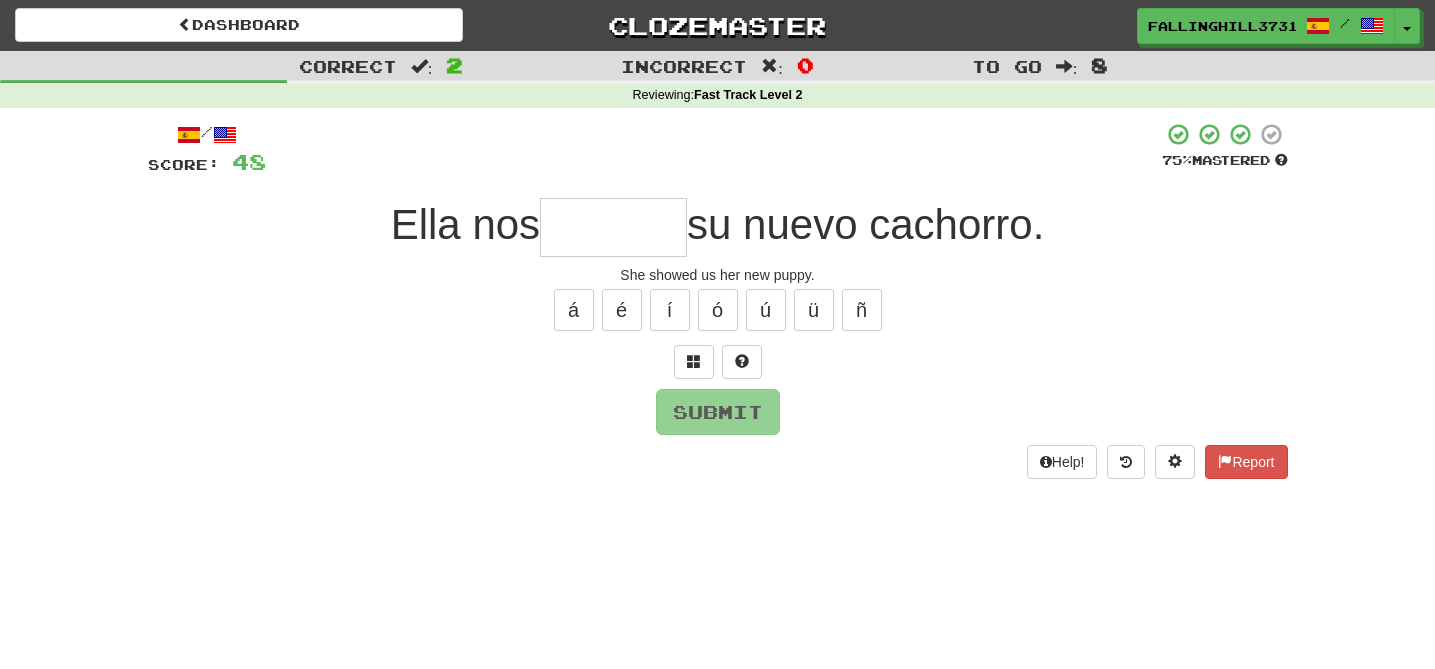 type on "*" 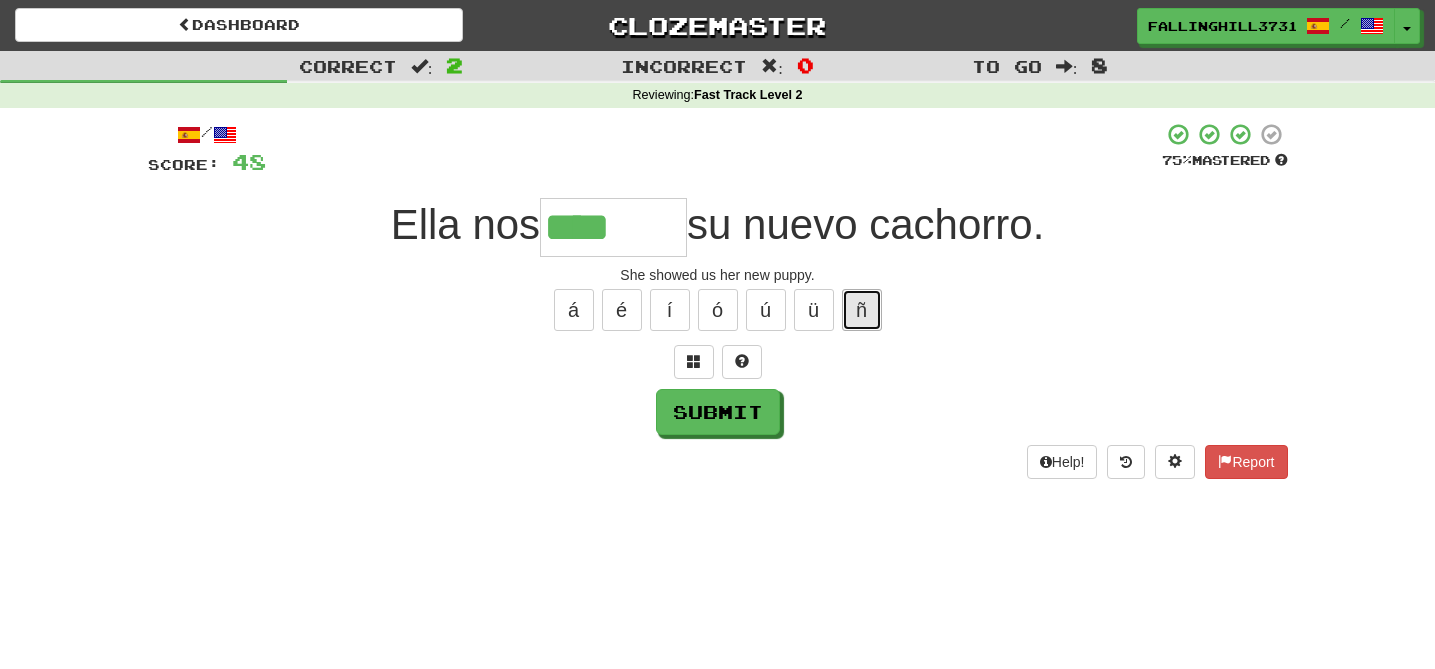 click on "ñ" at bounding box center (862, 310) 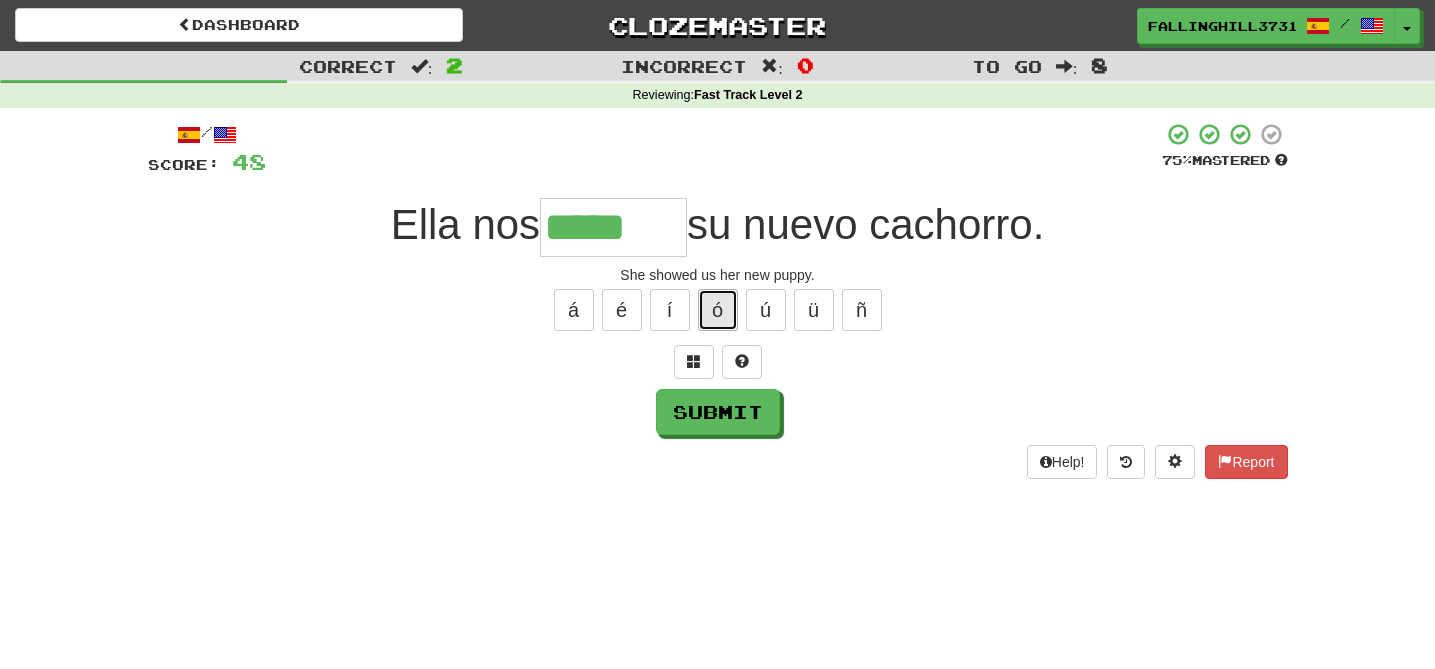 click on "ó" at bounding box center (718, 310) 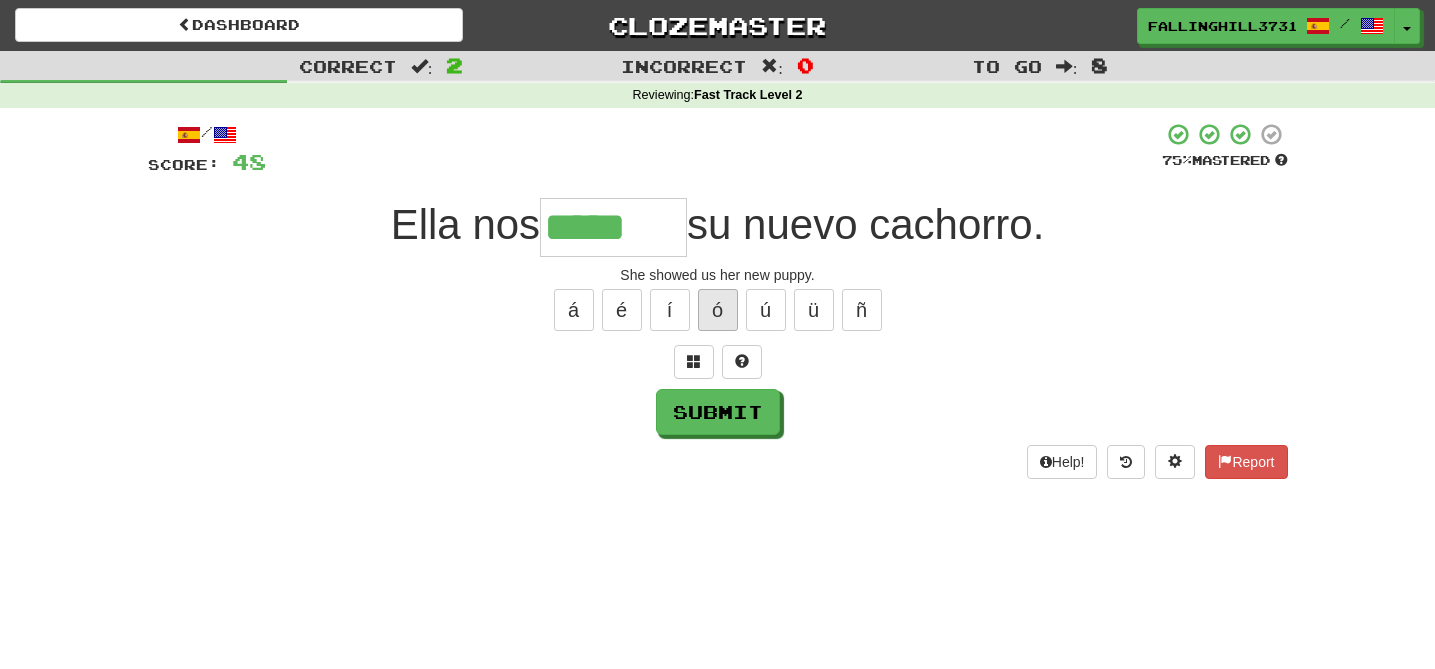 type on "******" 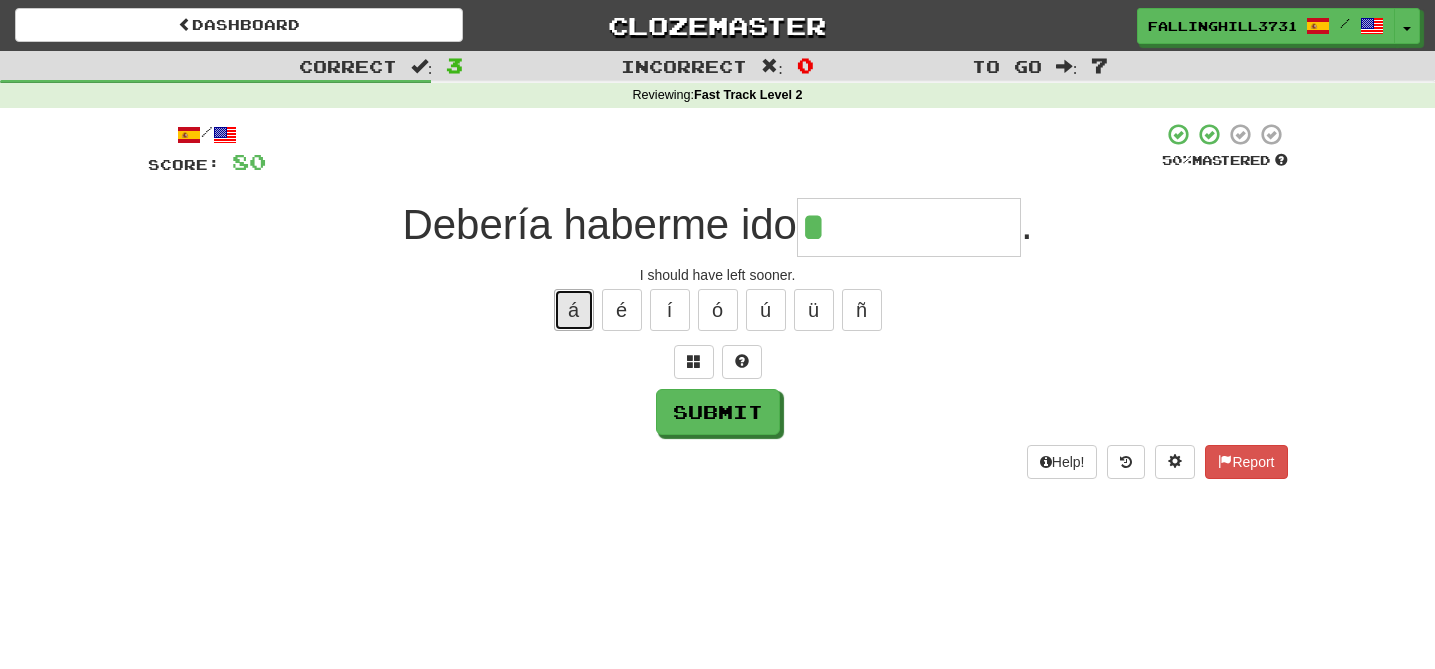 click on "á" at bounding box center [574, 310] 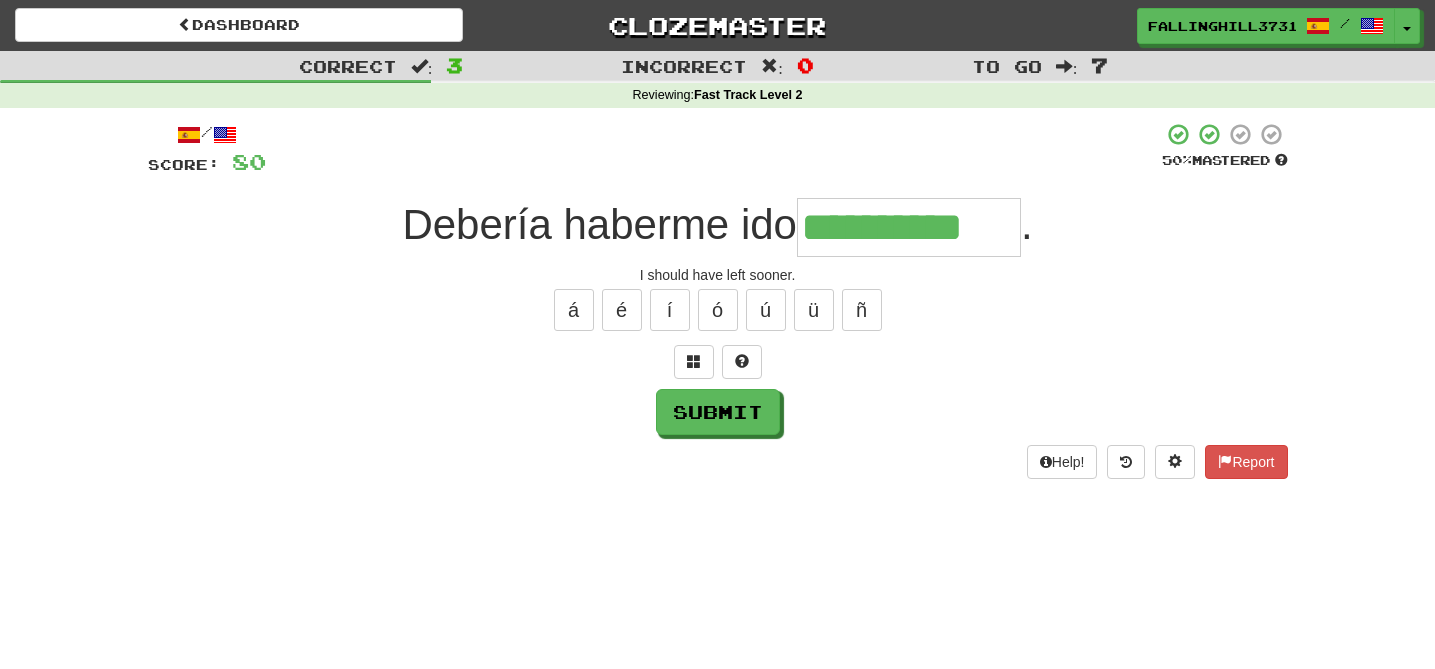 type on "**********" 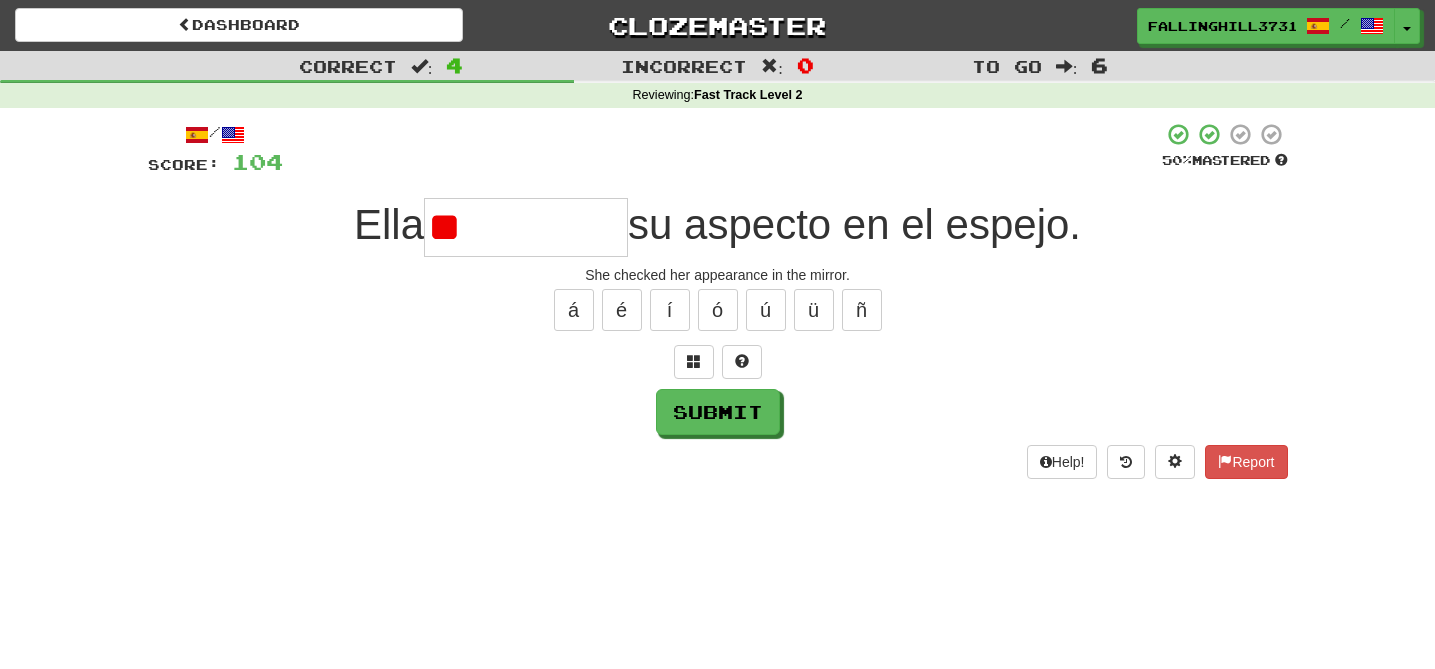 type on "*" 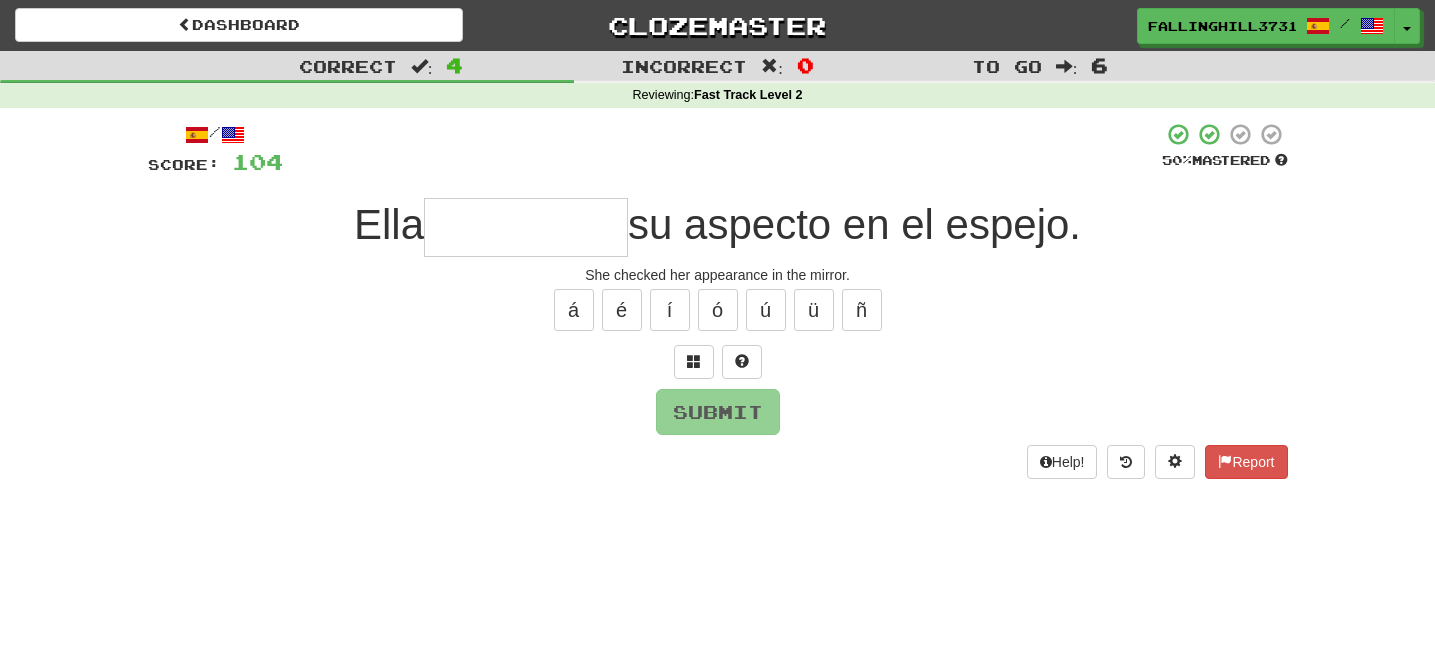 type on "*" 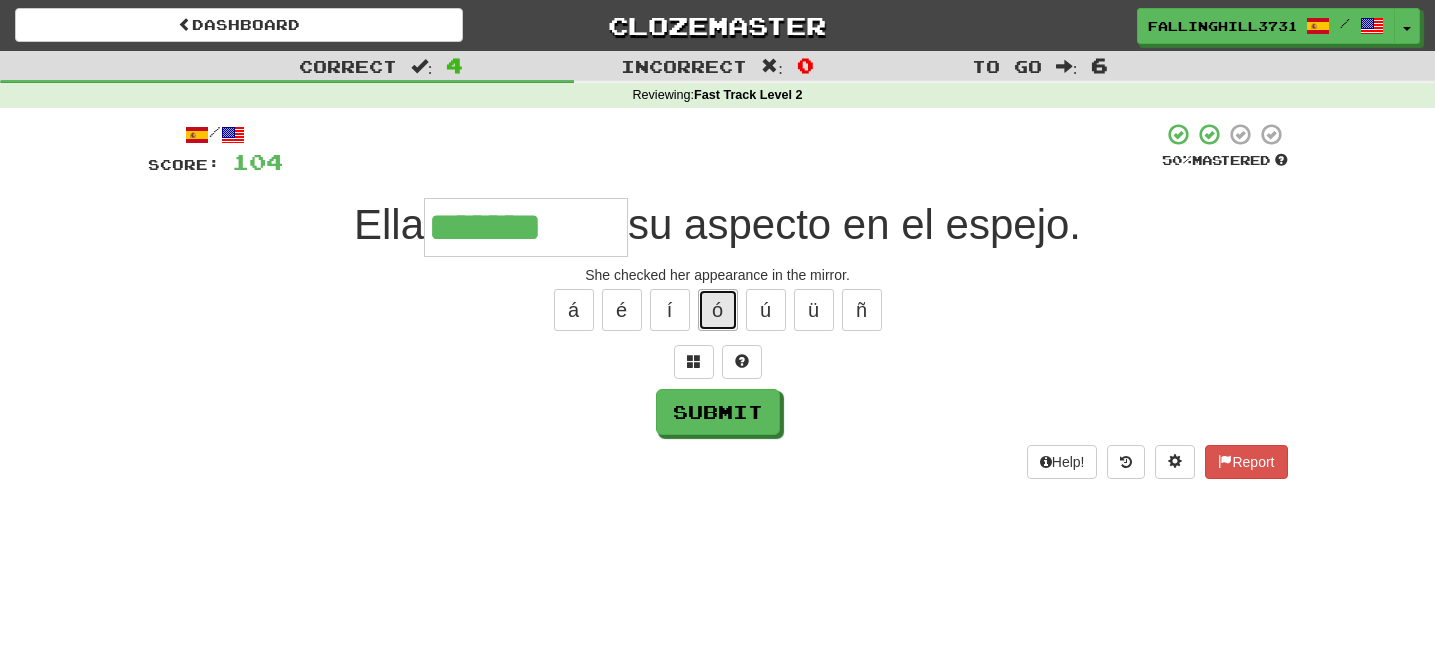 click on "ó" at bounding box center (718, 310) 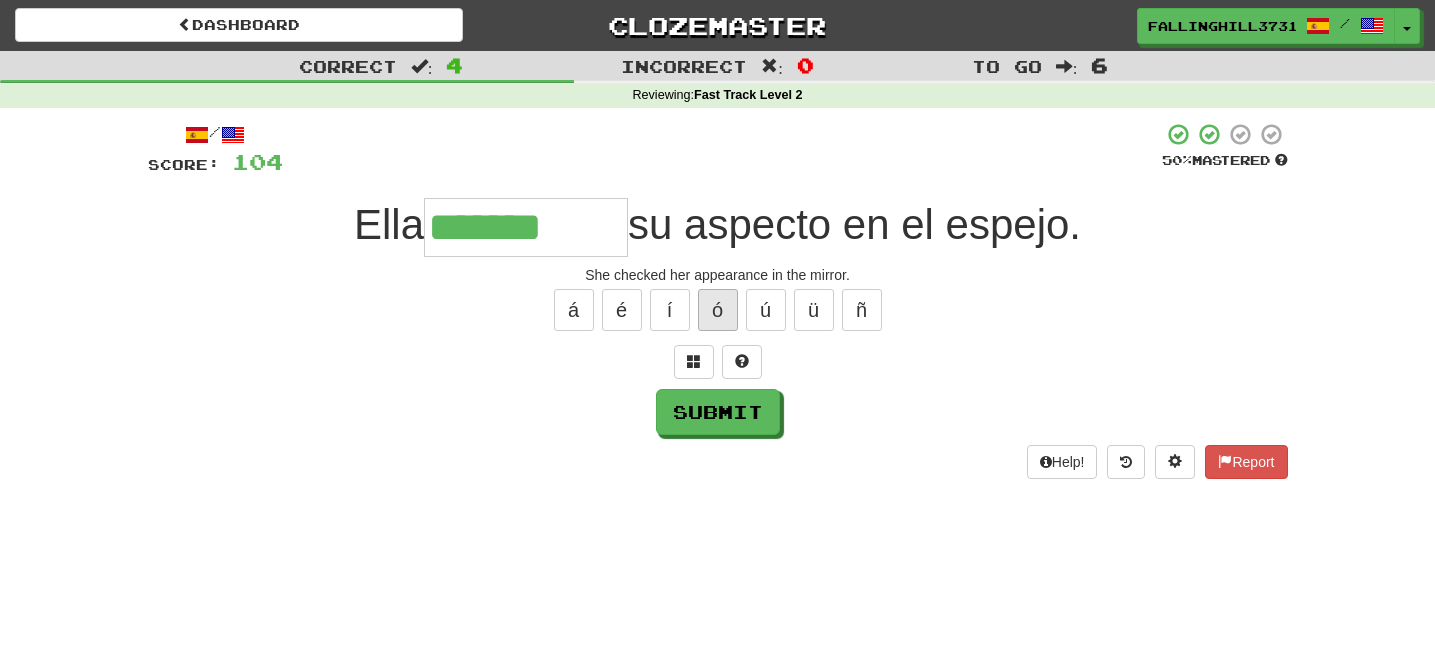 type on "********" 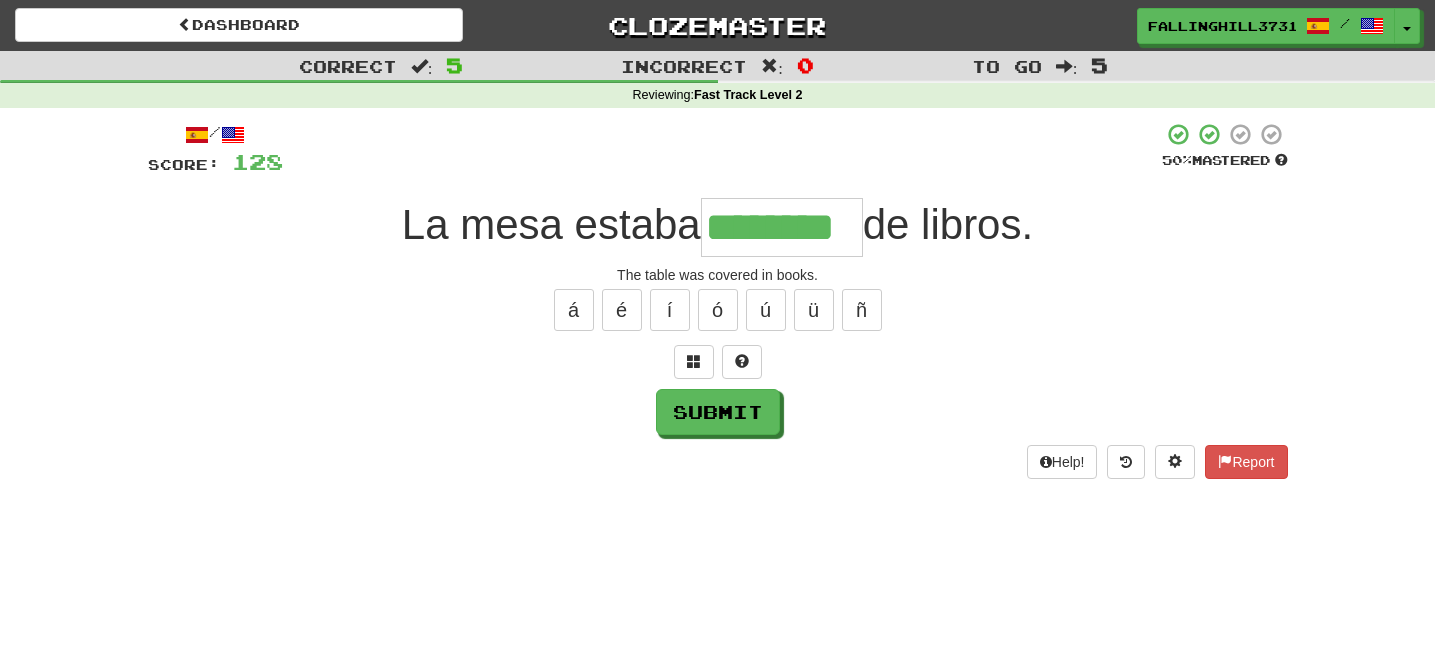 type on "********" 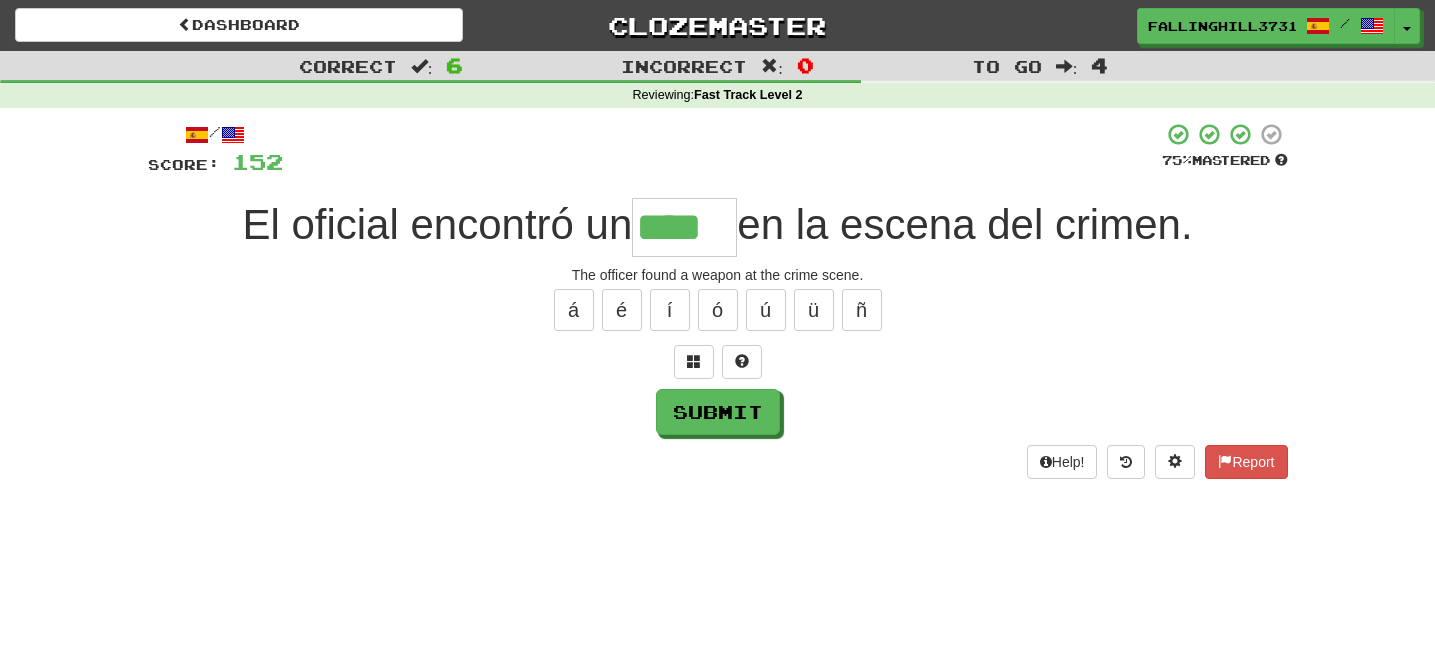 type on "****" 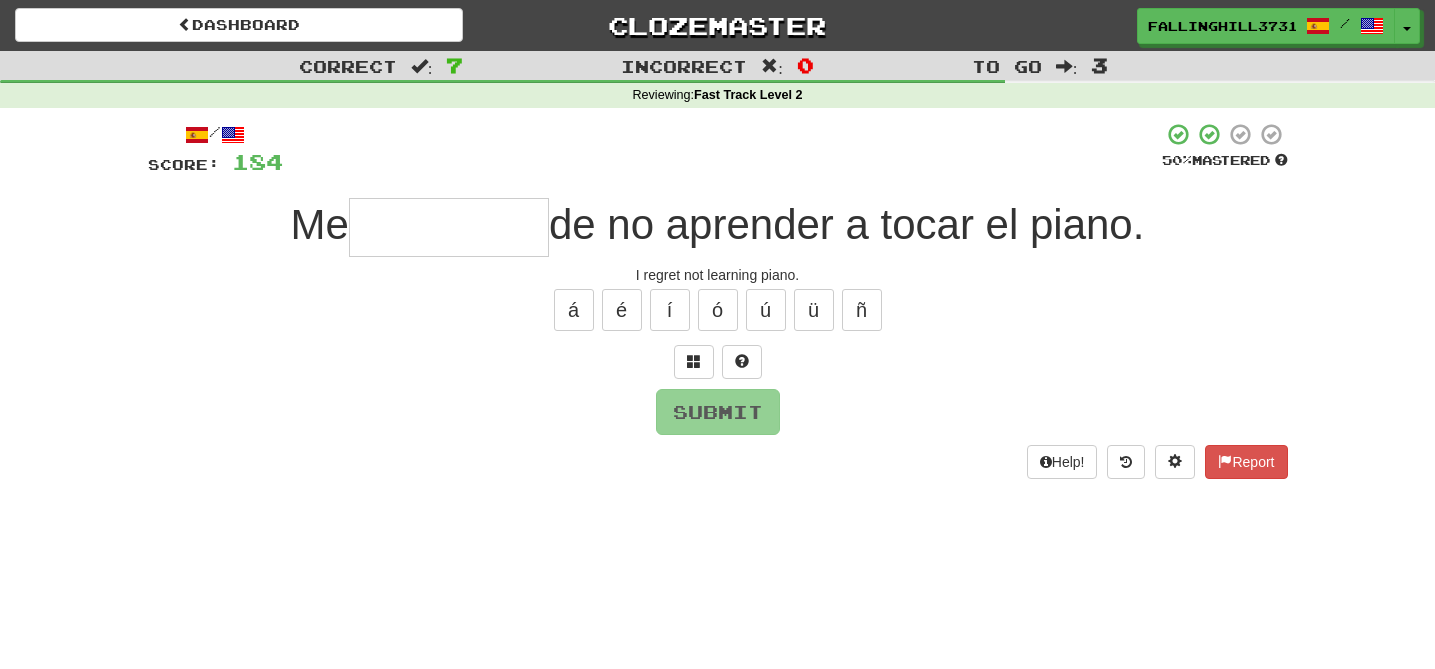 type on "*" 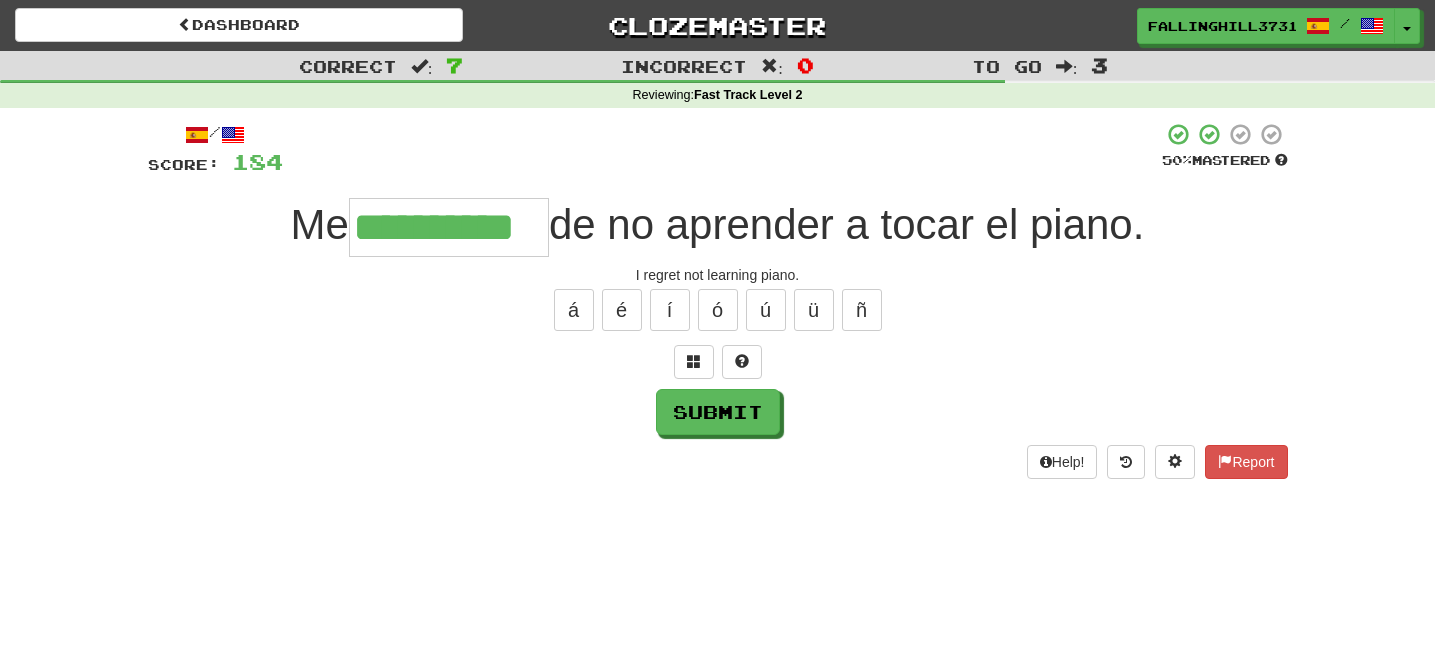 type on "**********" 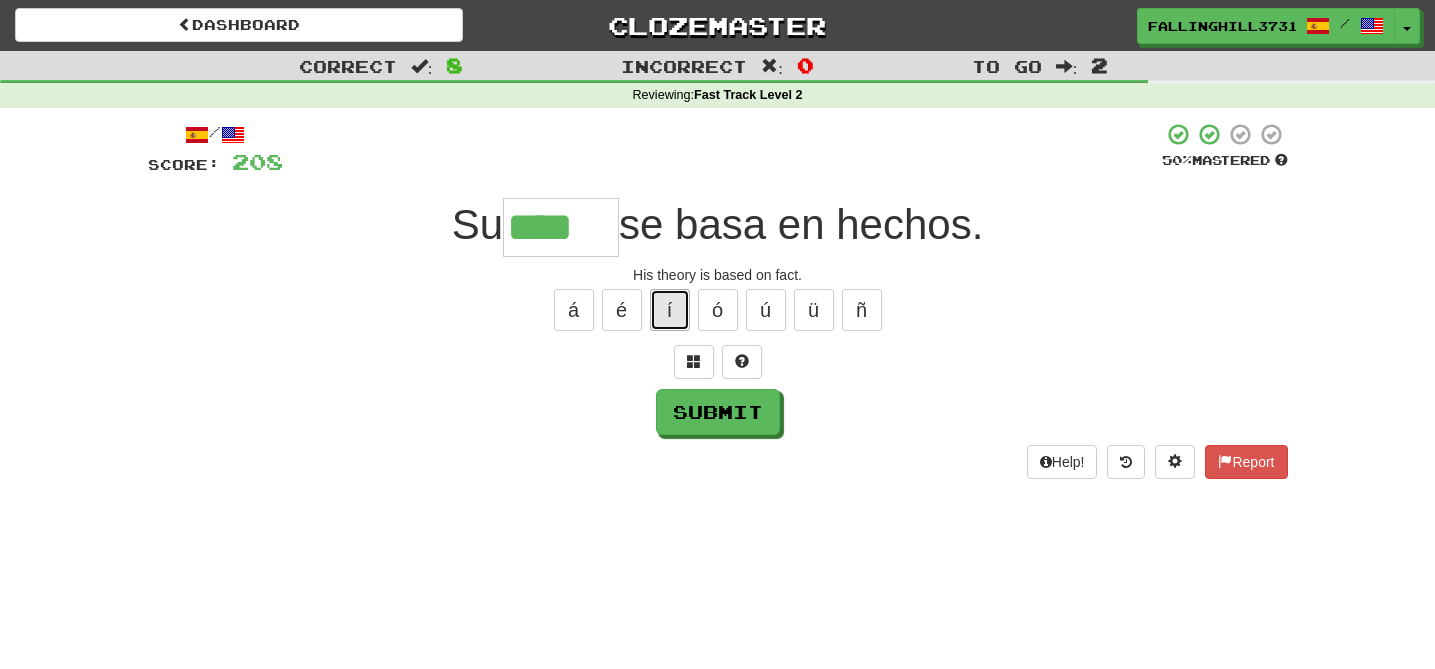 click on "í" at bounding box center (670, 310) 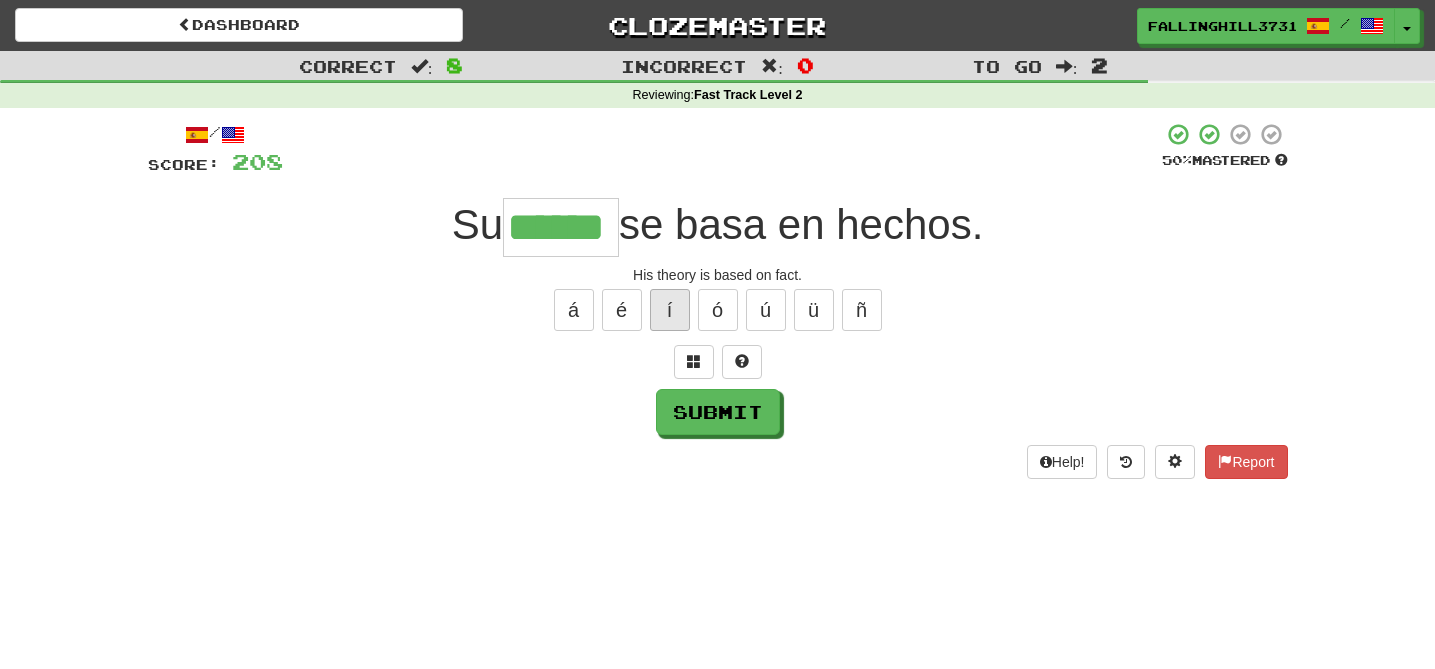 type on "******" 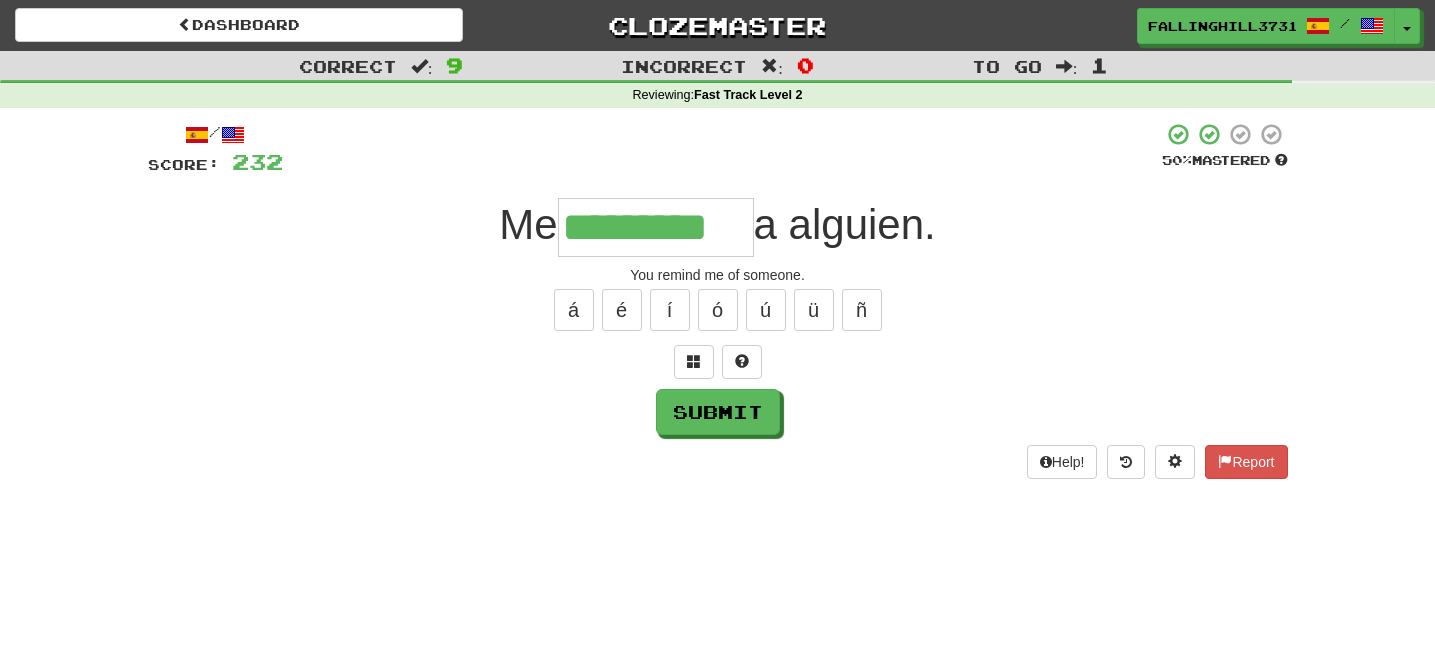 type on "*********" 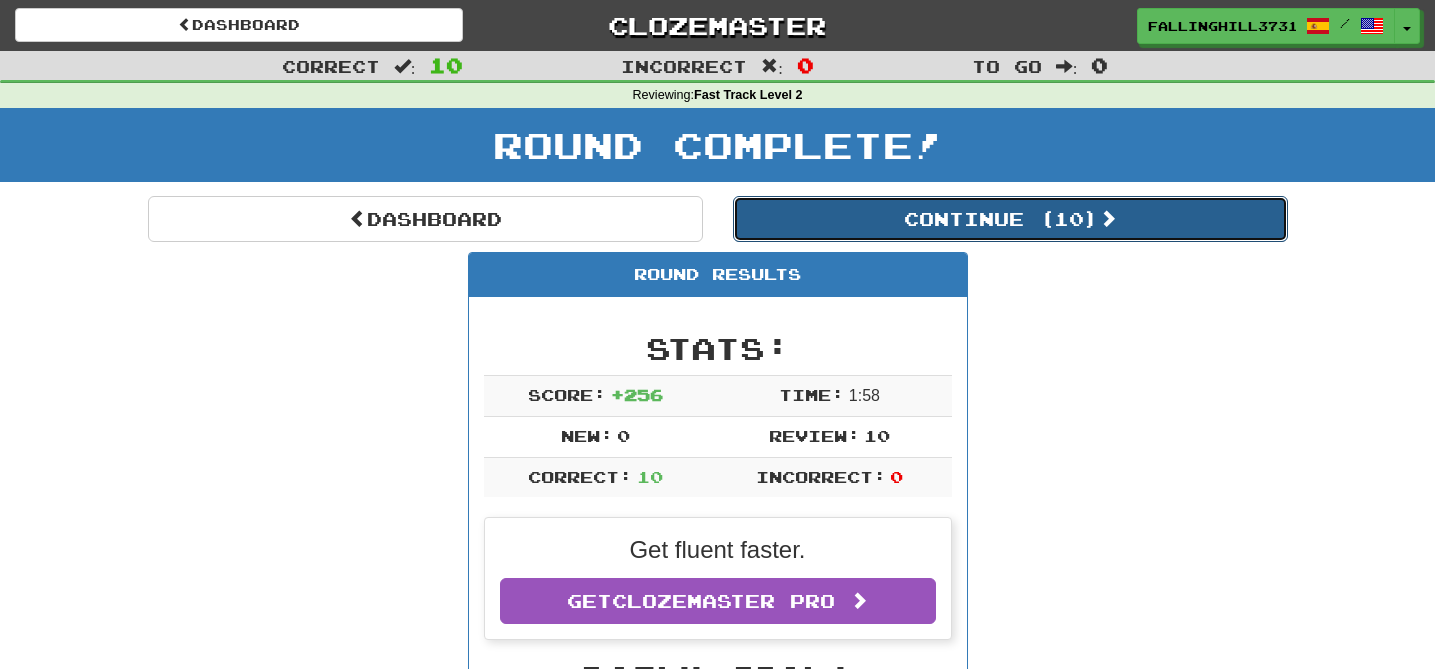 click on "Continue ( 10 )" at bounding box center [1010, 219] 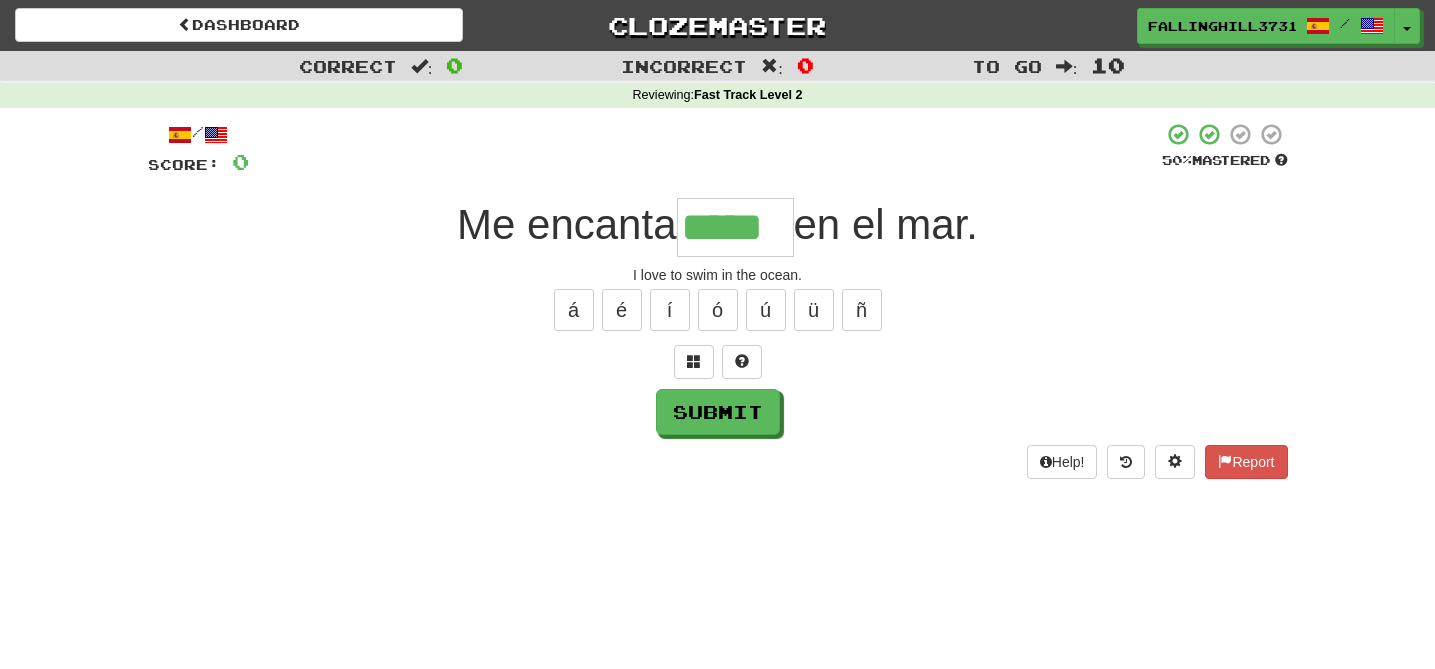 type on "*****" 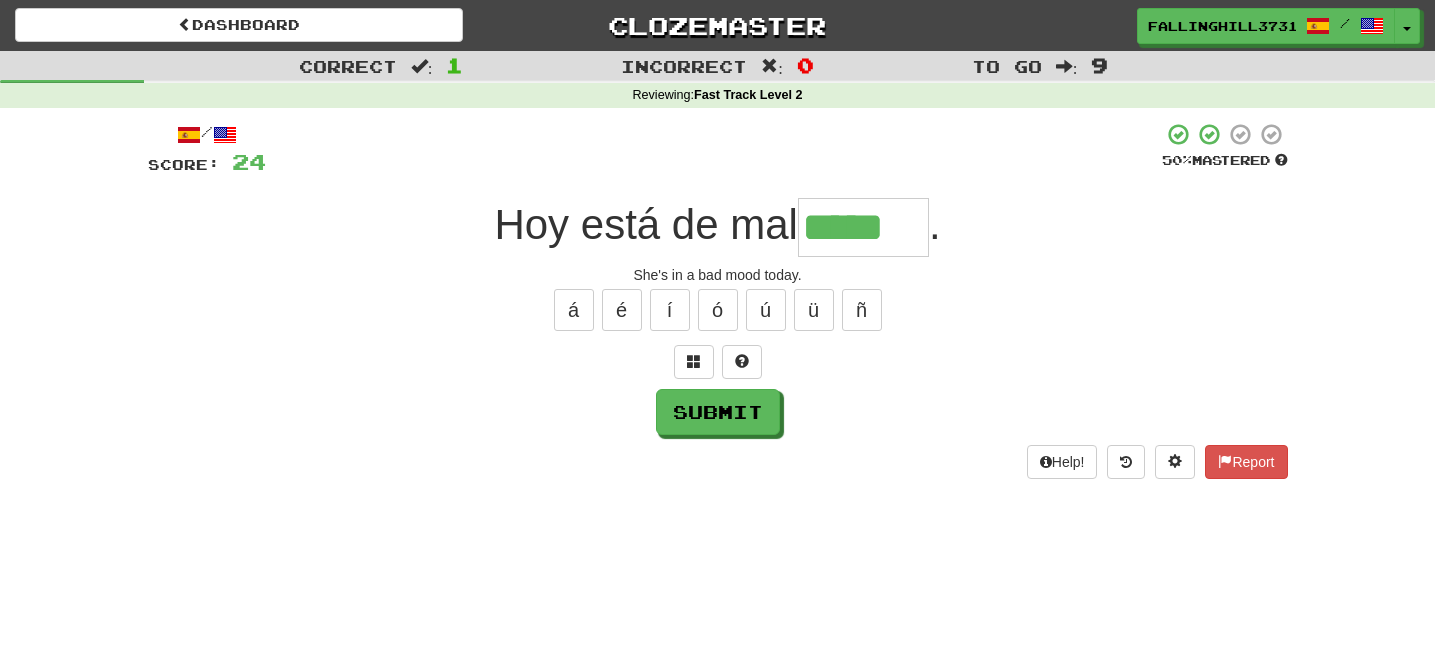 type on "*****" 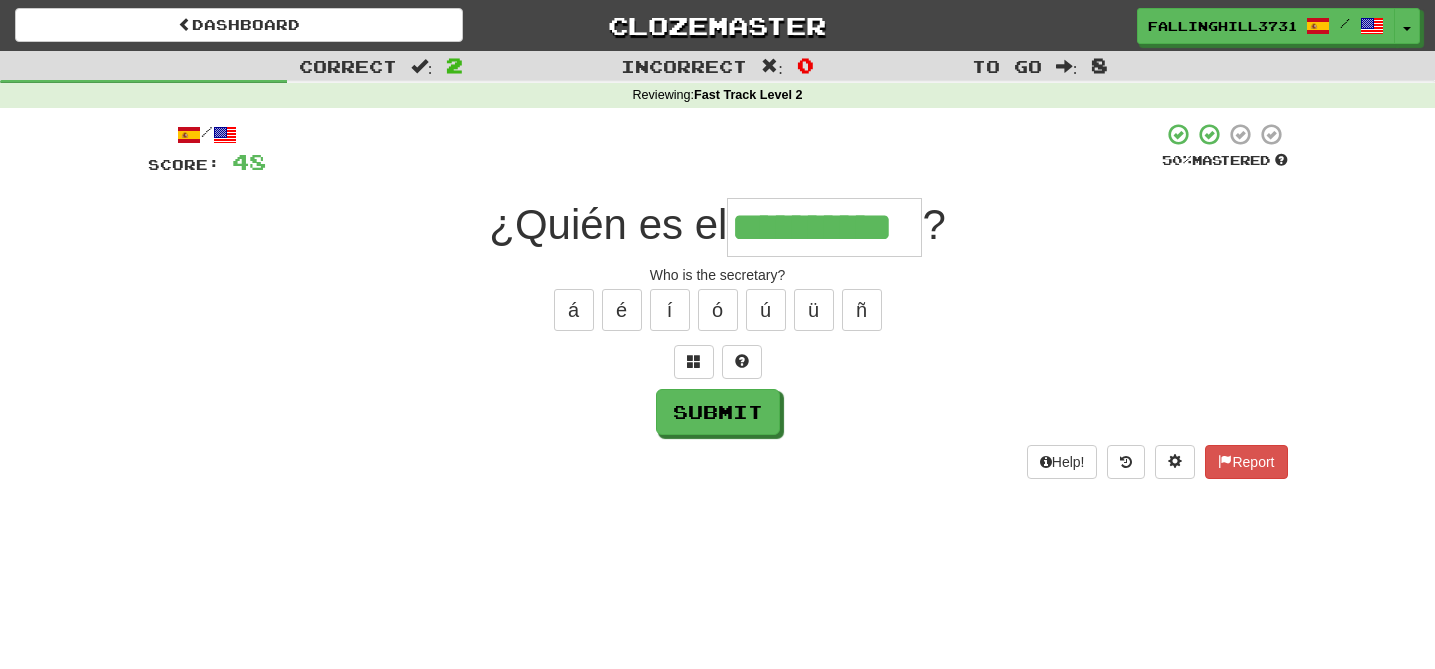 type on "**********" 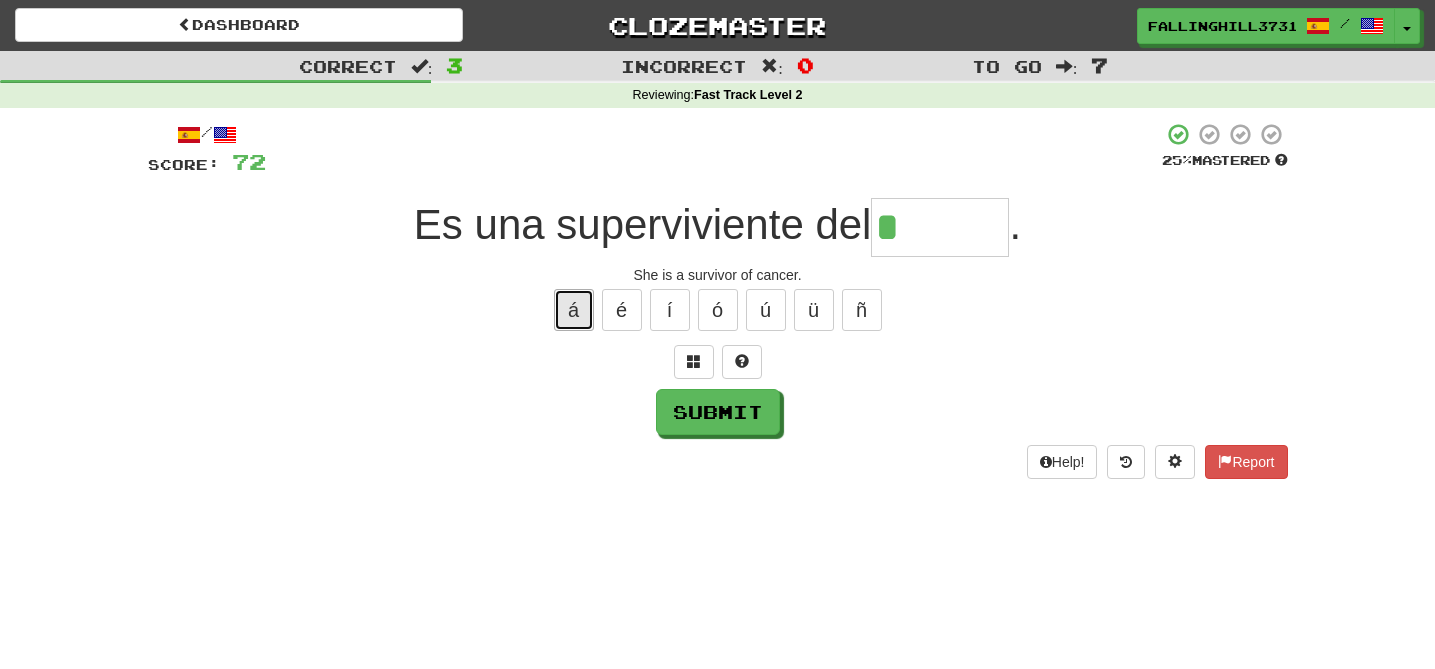 click on "á" at bounding box center (574, 310) 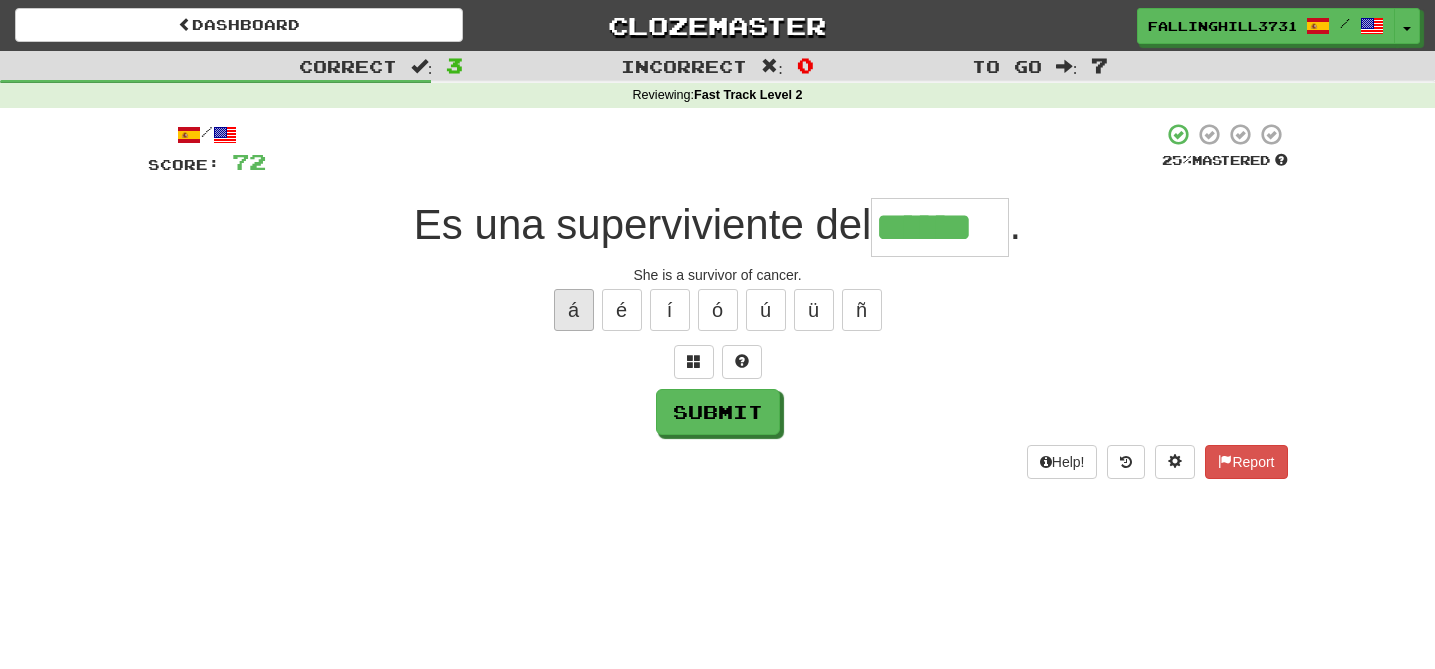 type on "******" 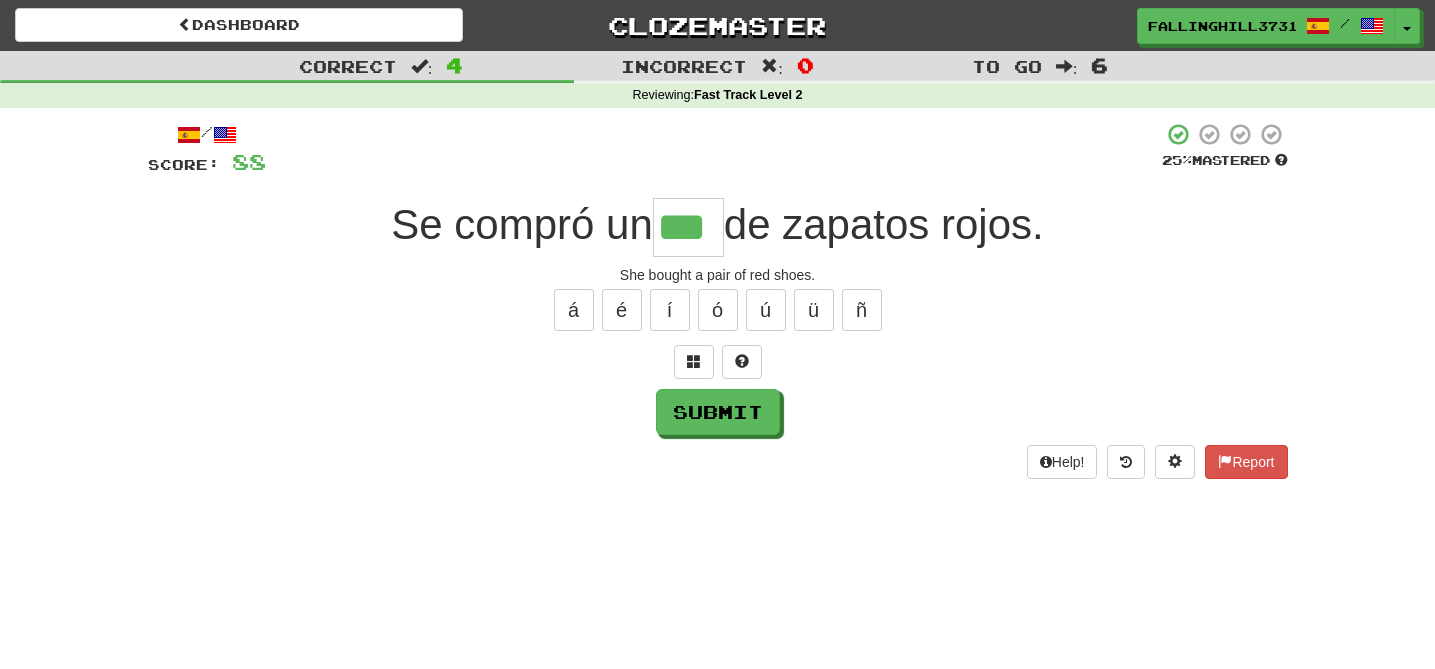 type on "***" 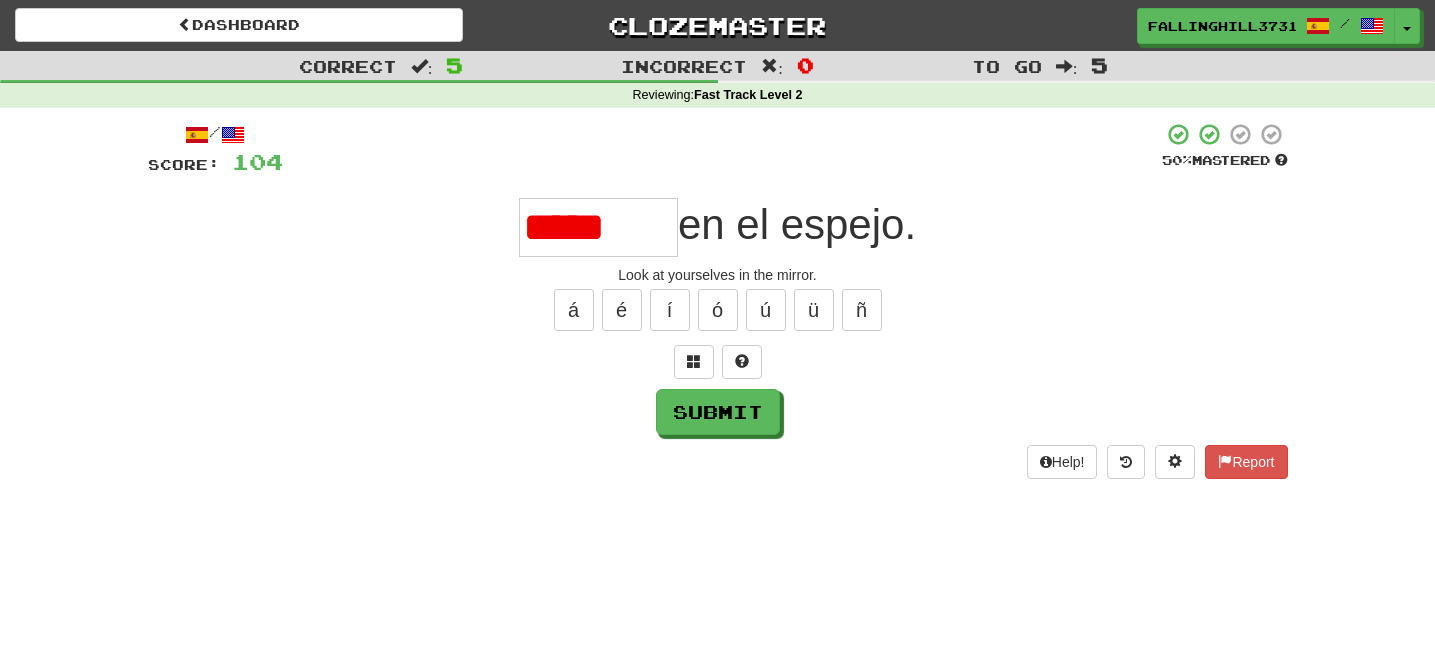 type on "*******" 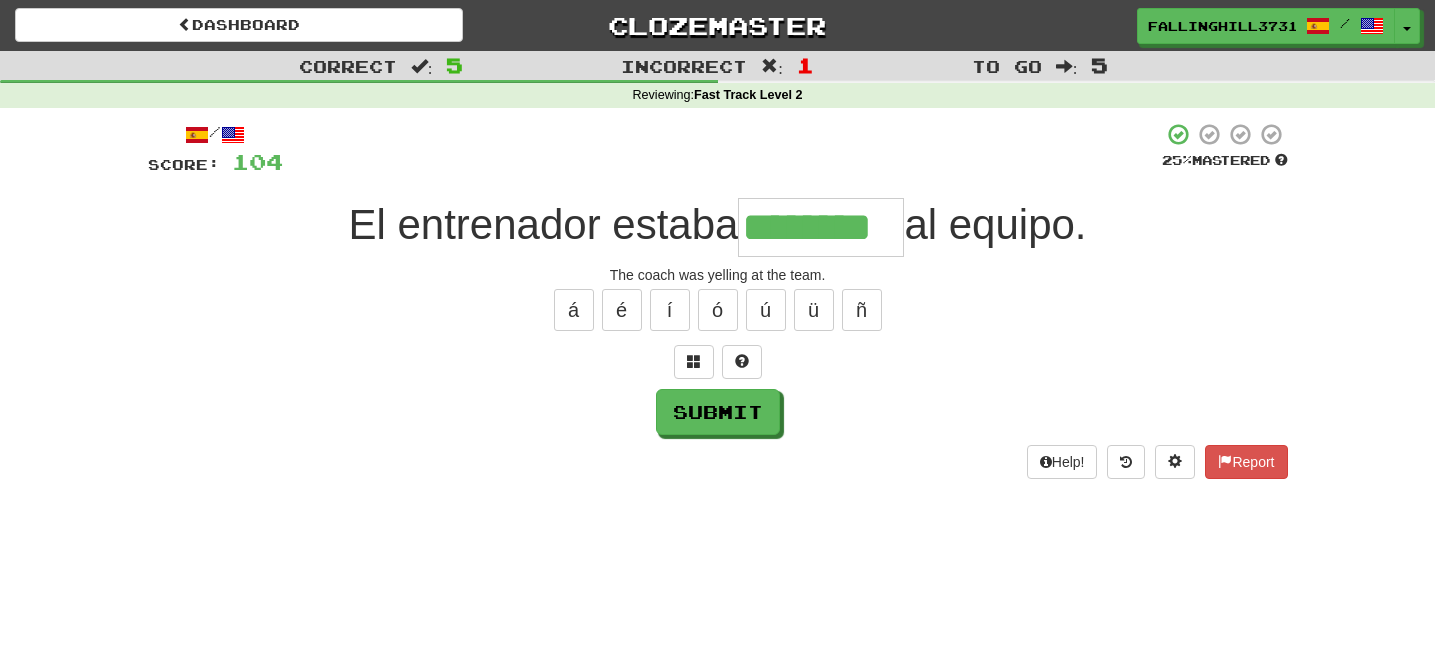 type on "********" 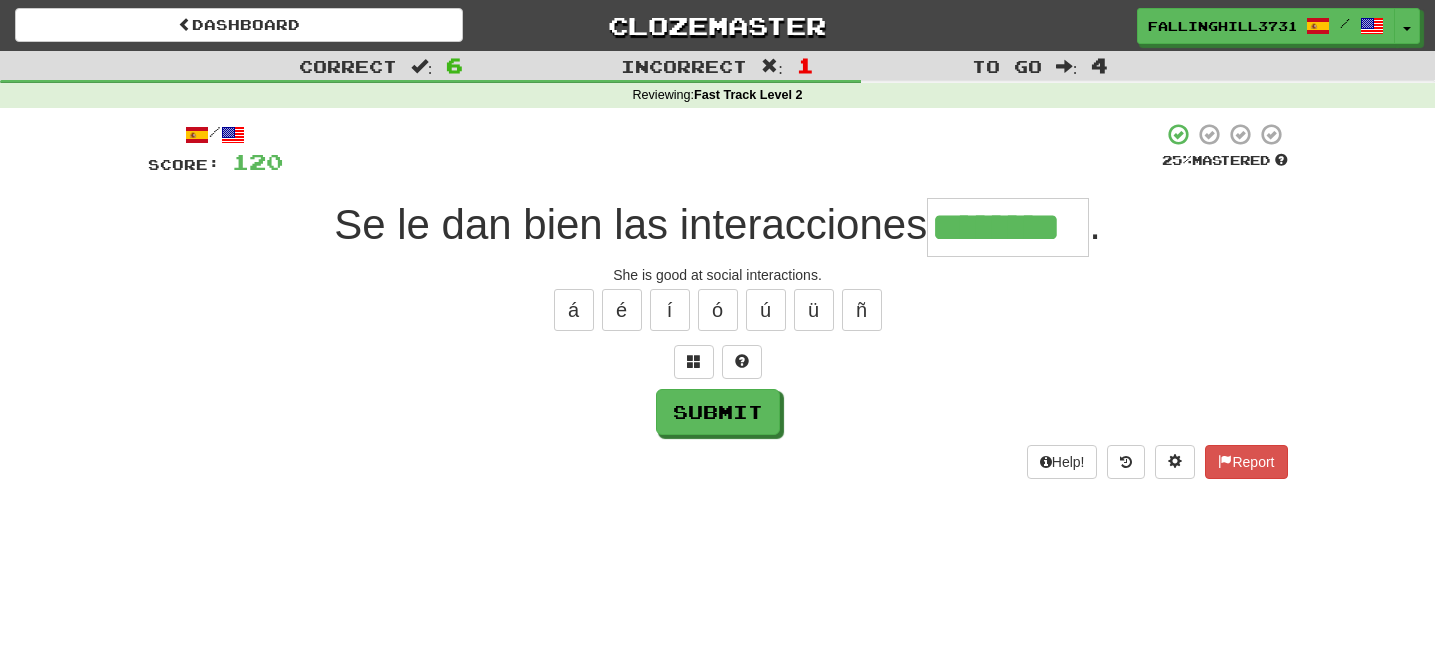 type on "********" 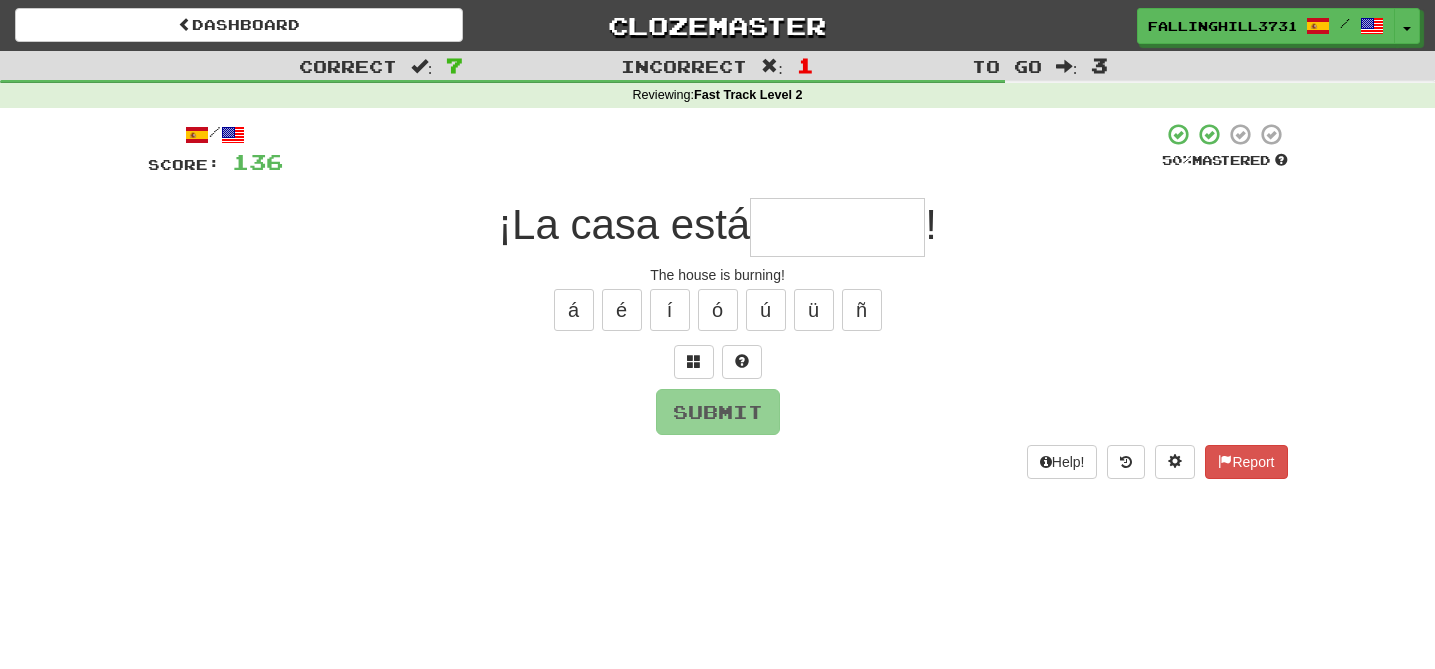 type on "*" 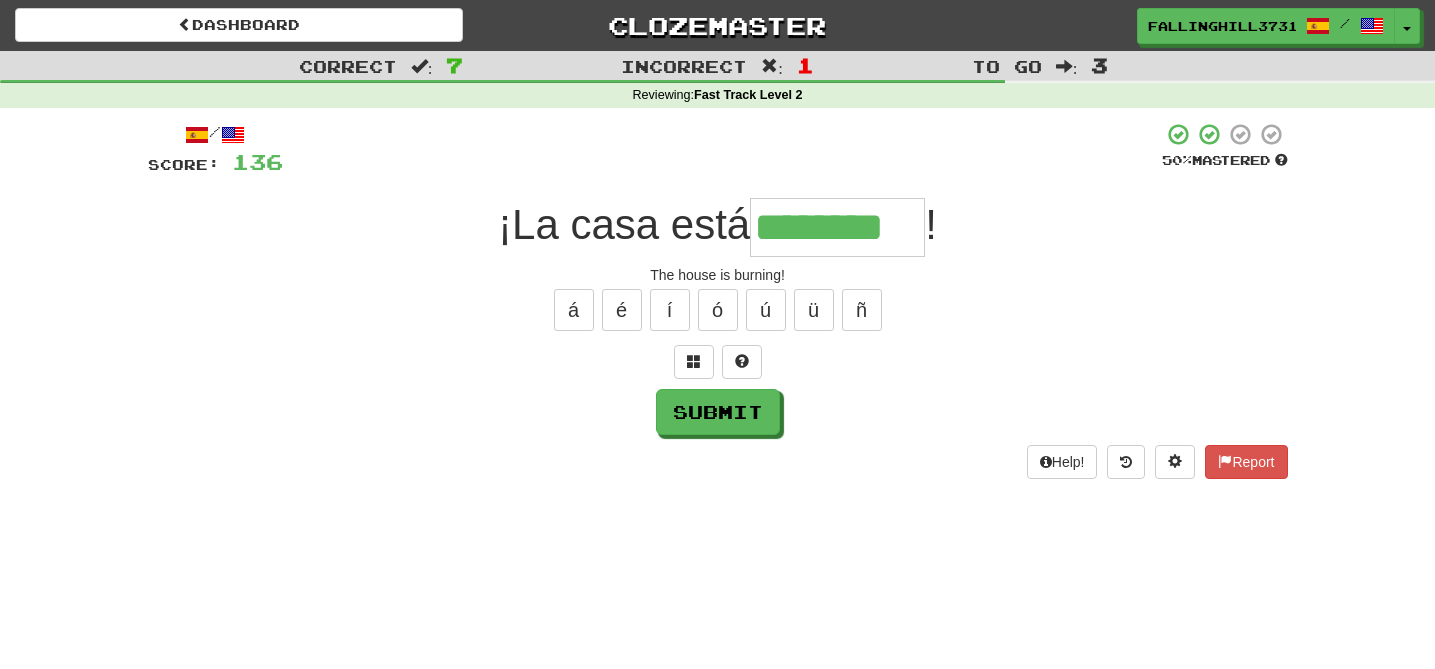 type on "********" 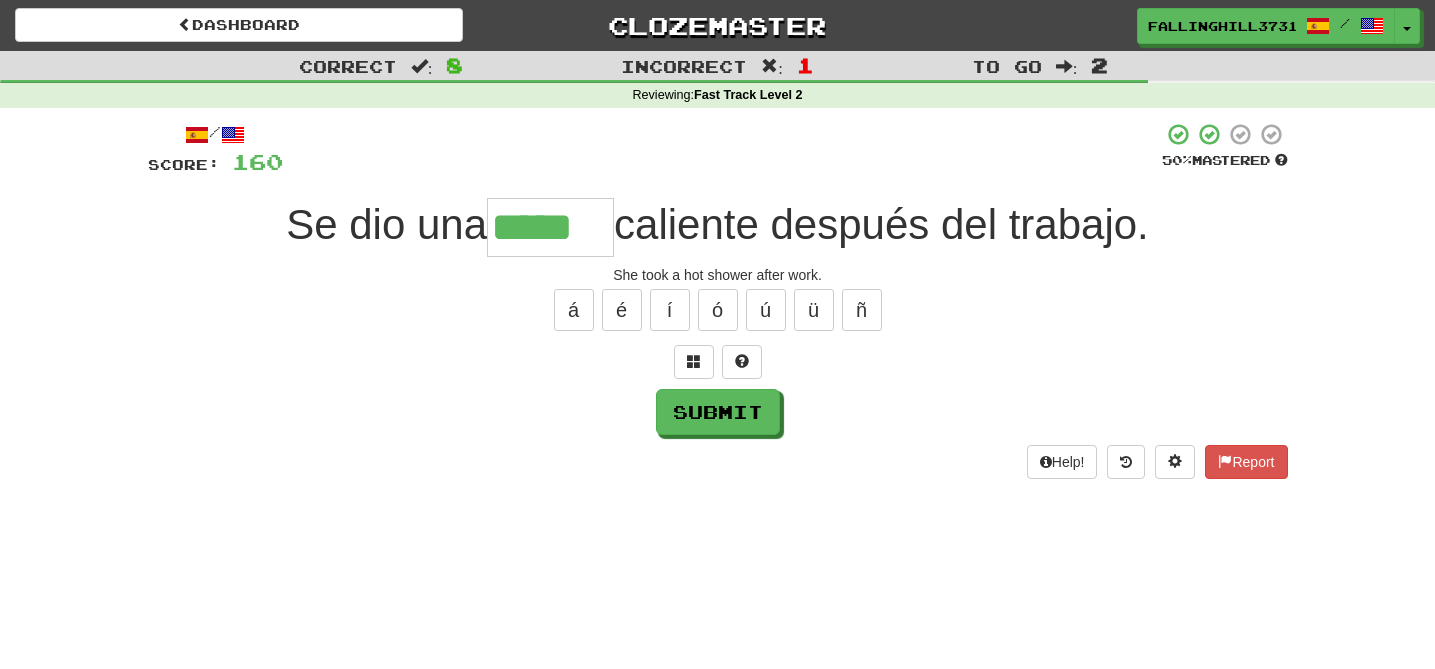 type on "*****" 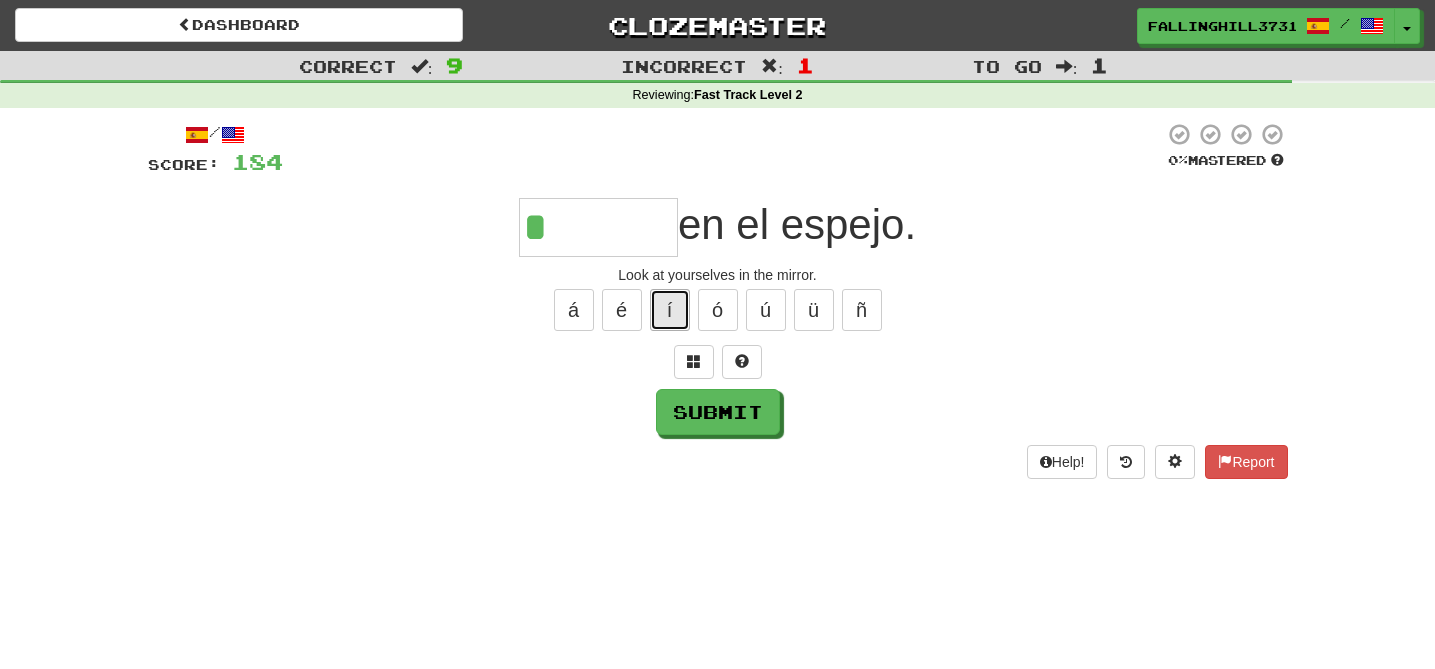 click on "í" at bounding box center [670, 310] 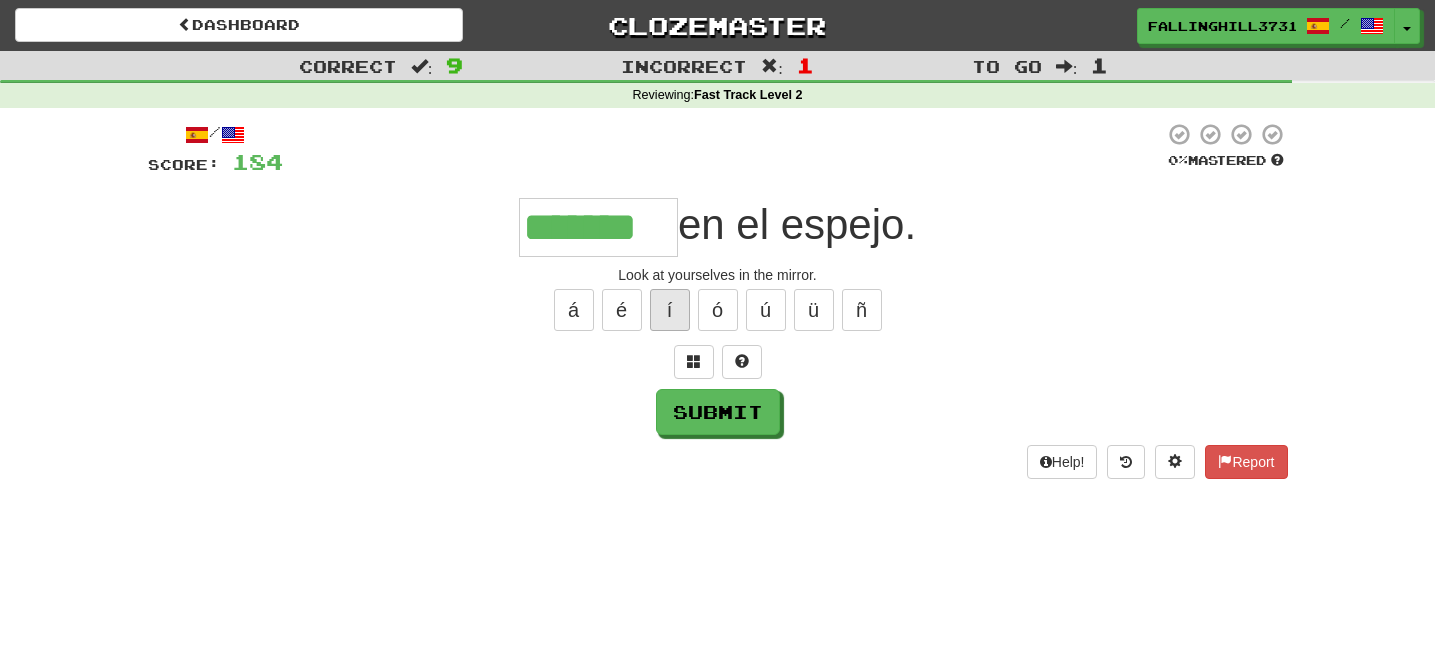 type on "*******" 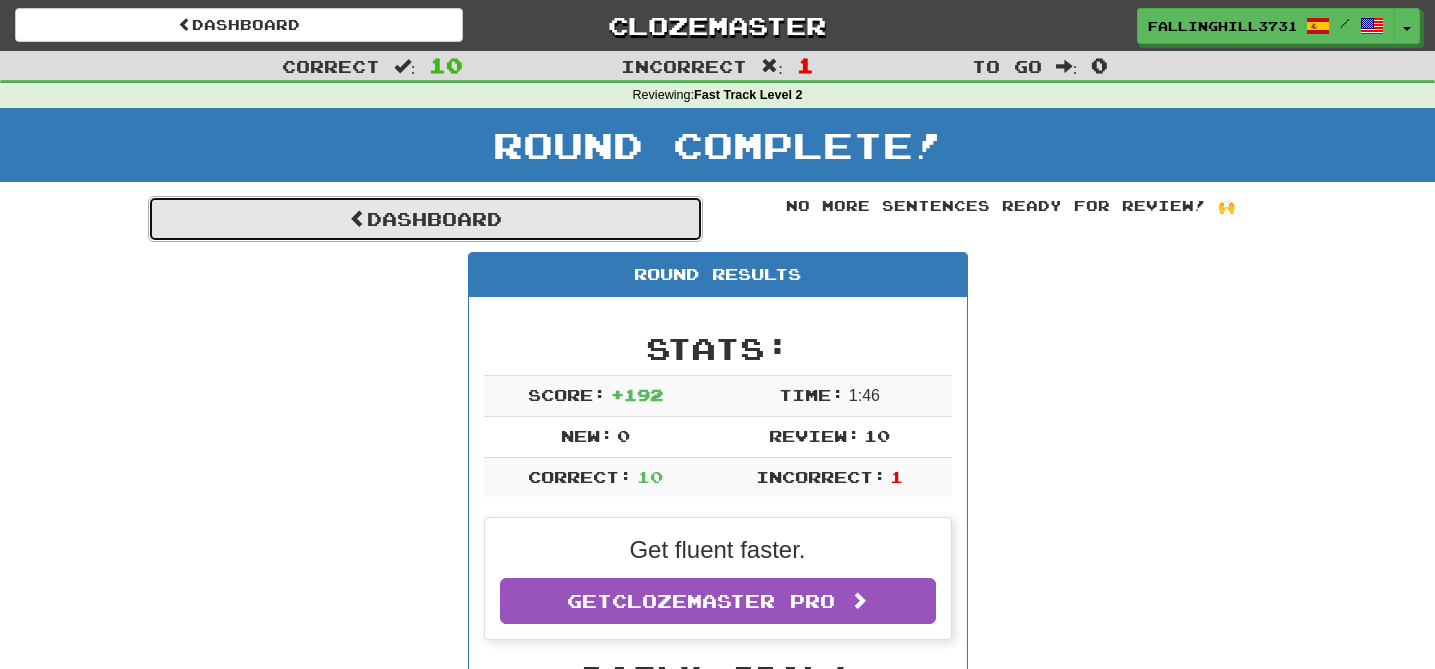 click on "Dashboard" at bounding box center (425, 219) 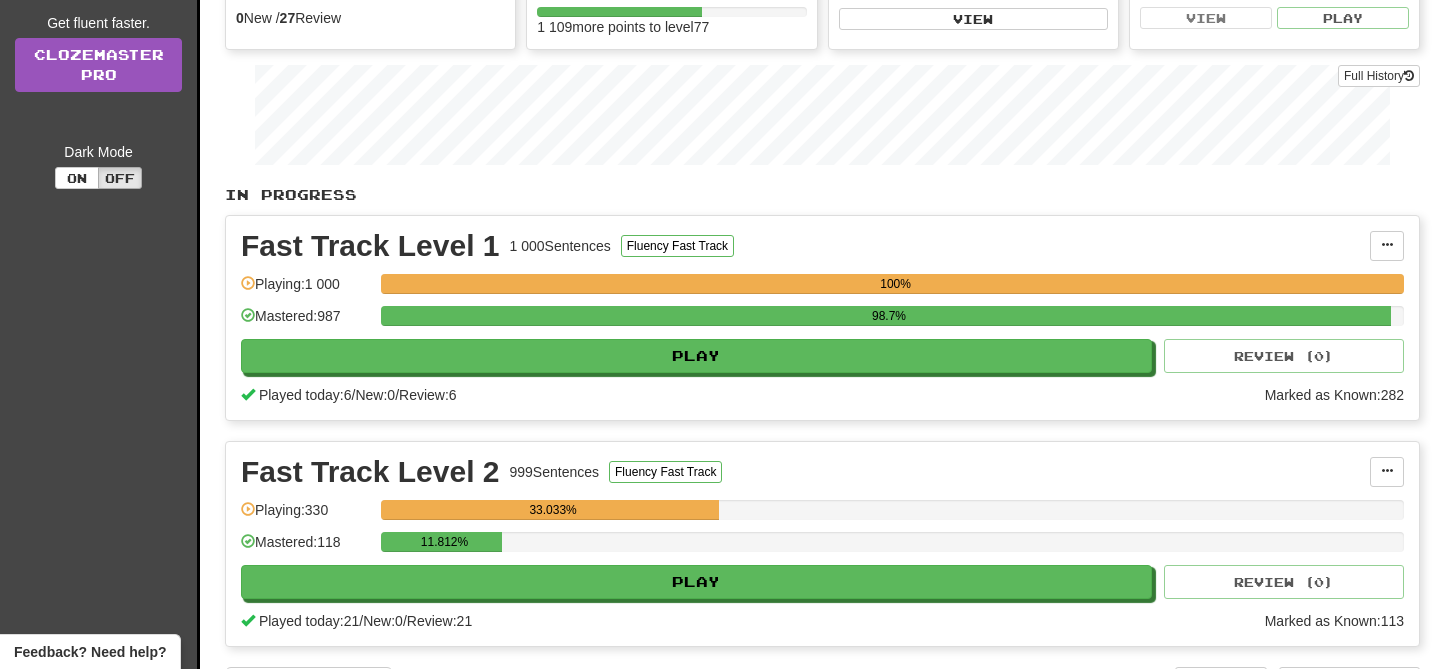 scroll, scrollTop: 248, scrollLeft: 0, axis: vertical 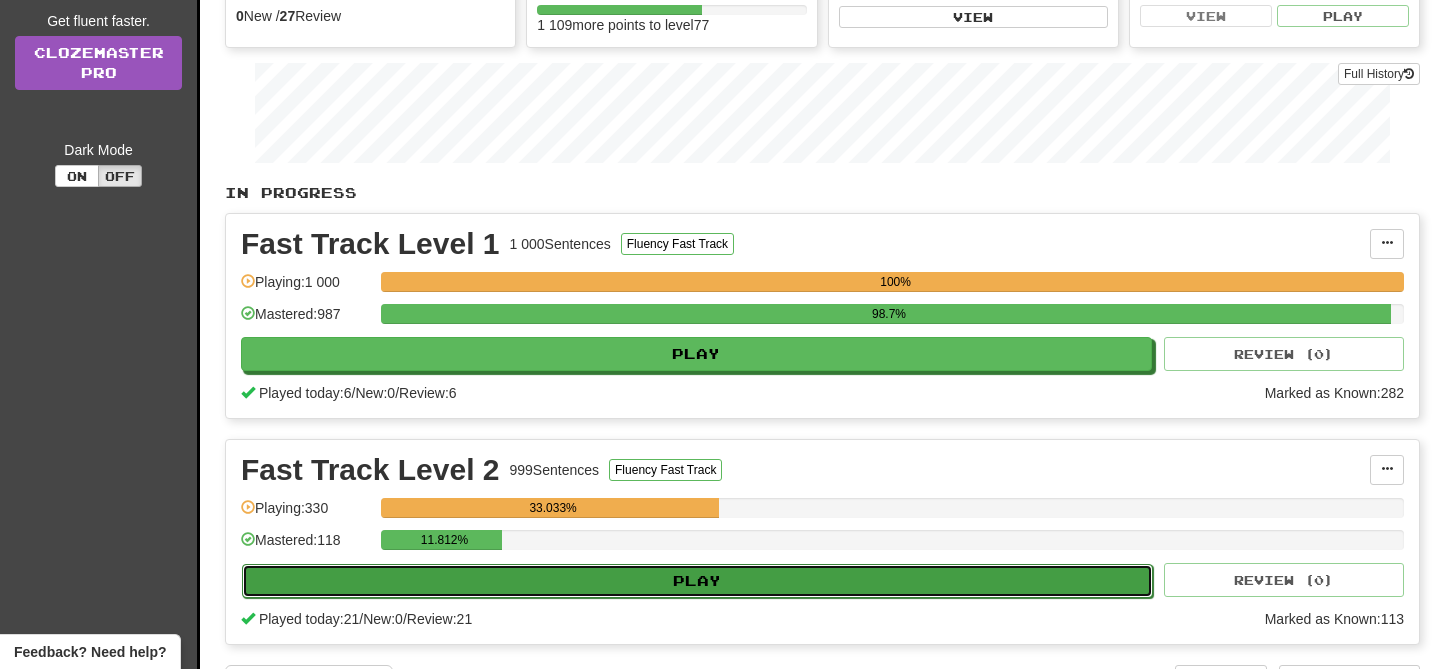 click on "Play" at bounding box center [697, 581] 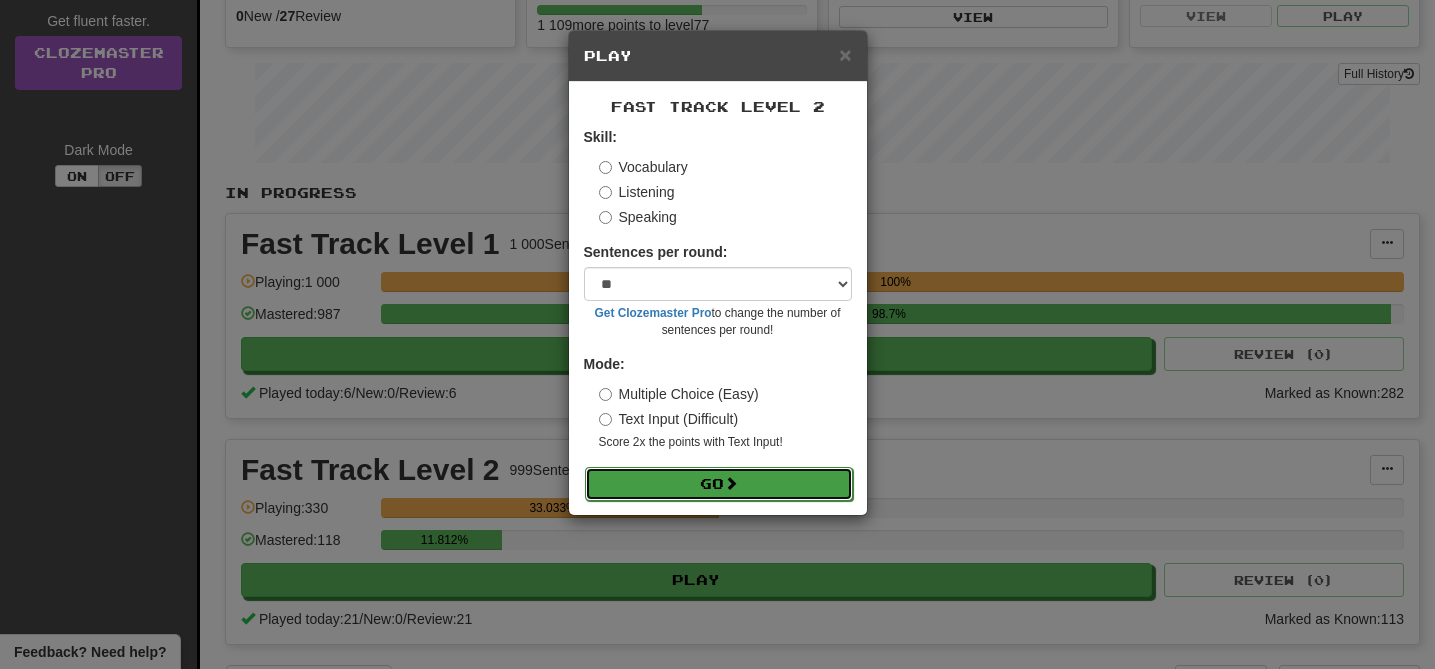 click on "Go" at bounding box center [719, 484] 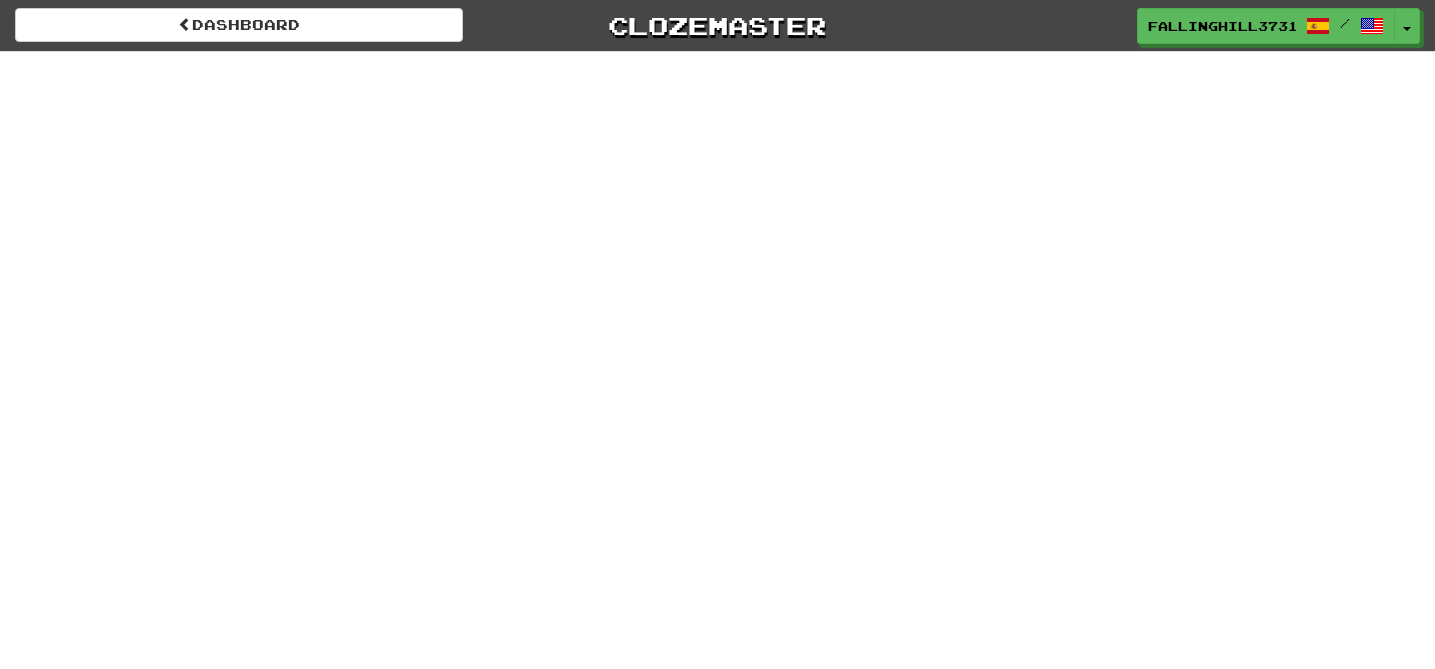 scroll, scrollTop: 0, scrollLeft: 0, axis: both 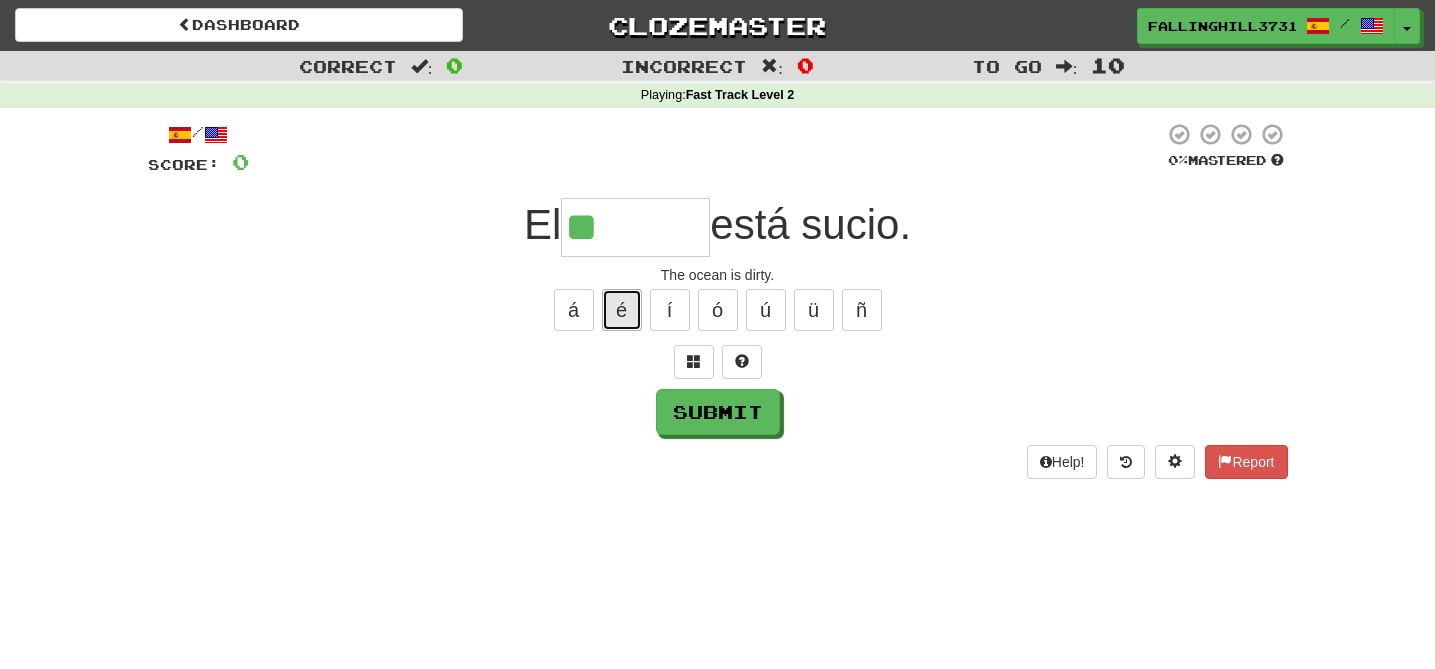 click on "é" at bounding box center (622, 310) 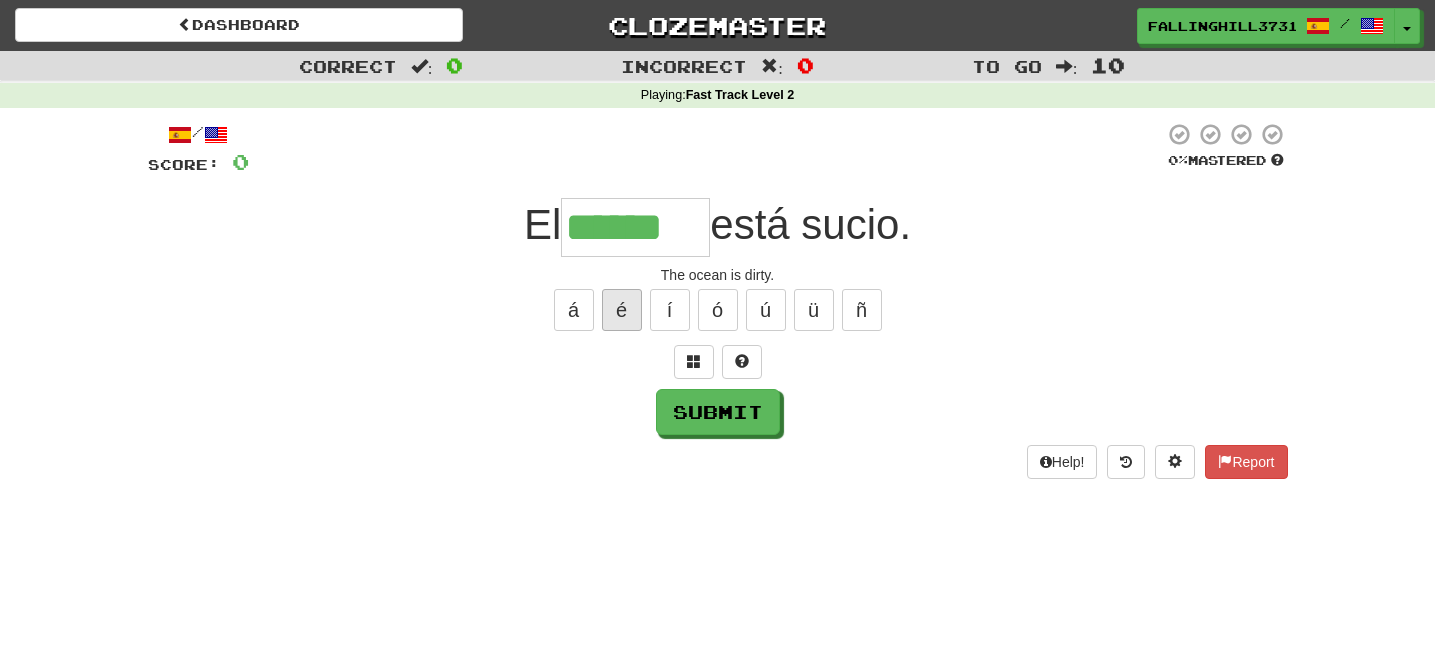type on "******" 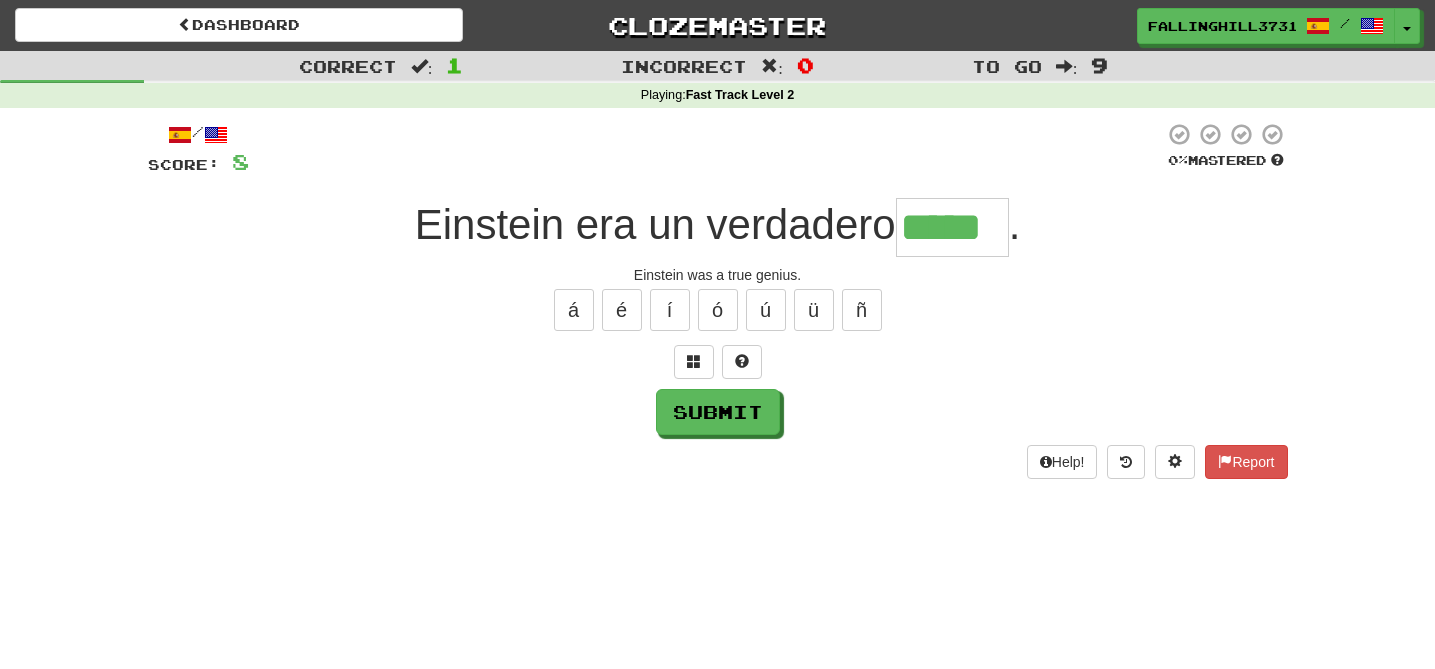 type on "*****" 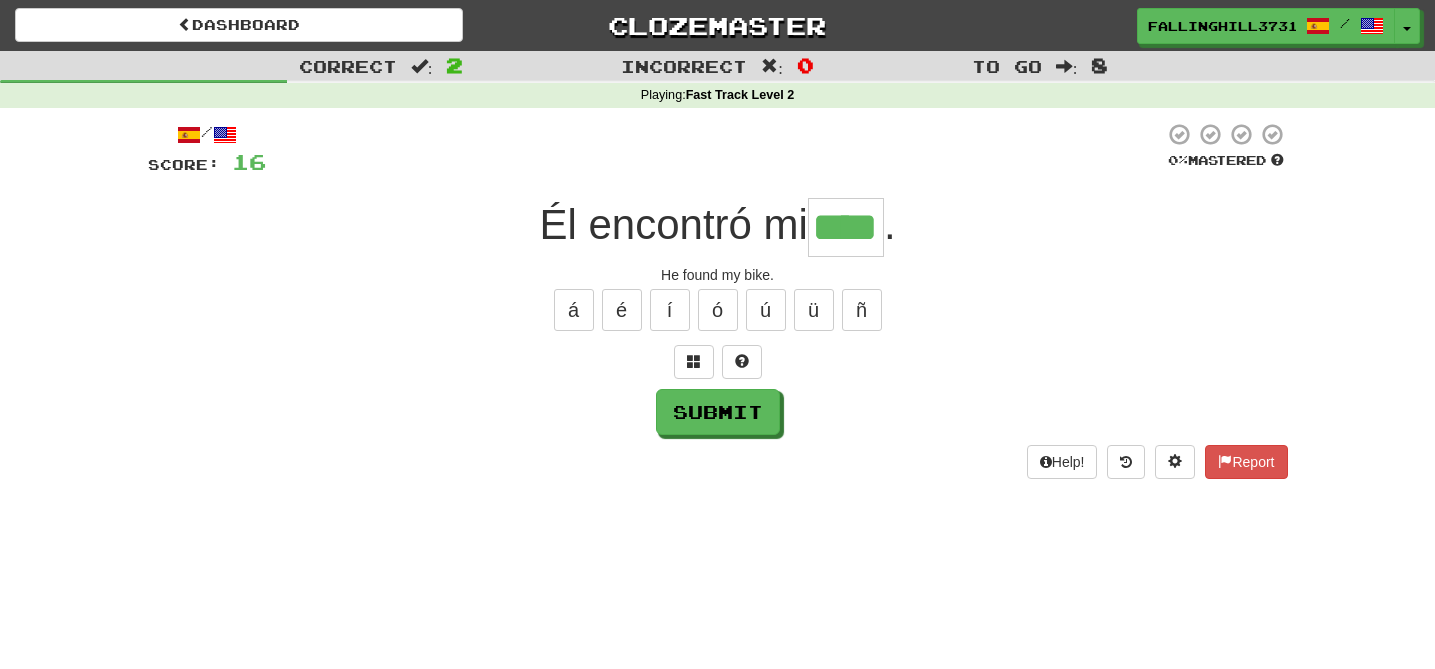 type on "****" 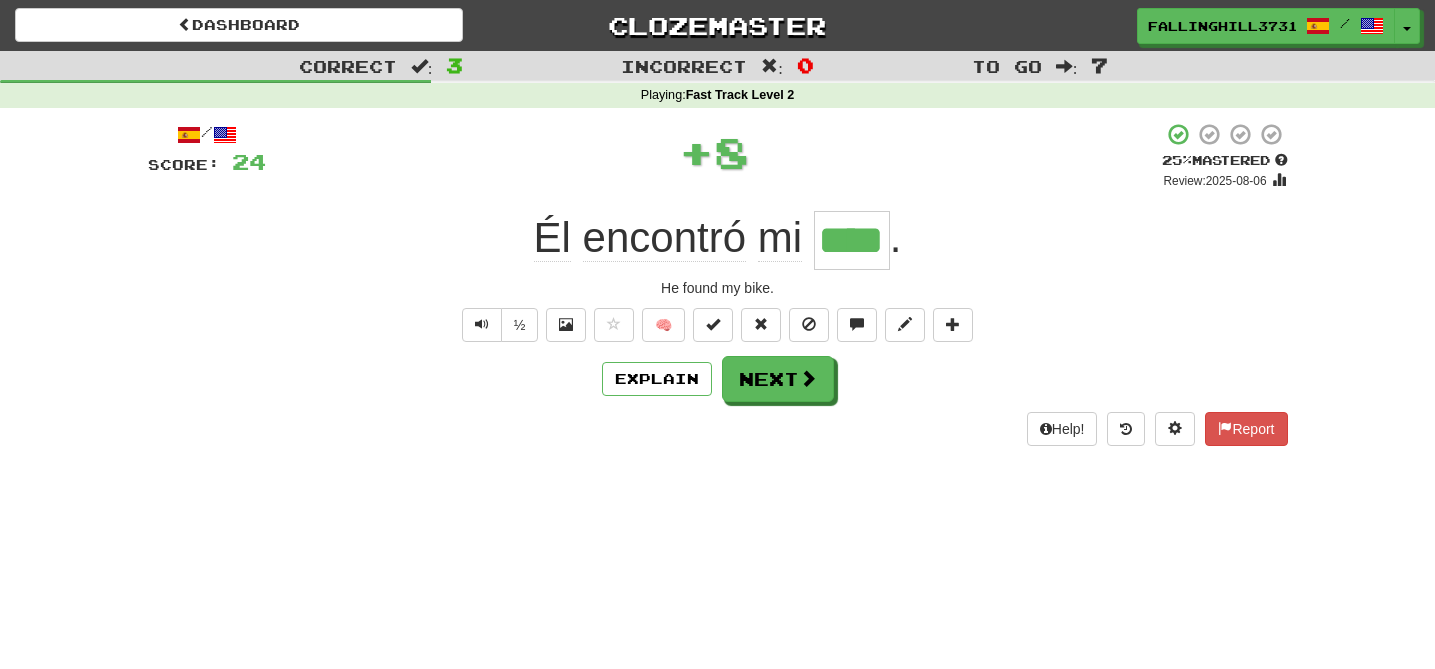type 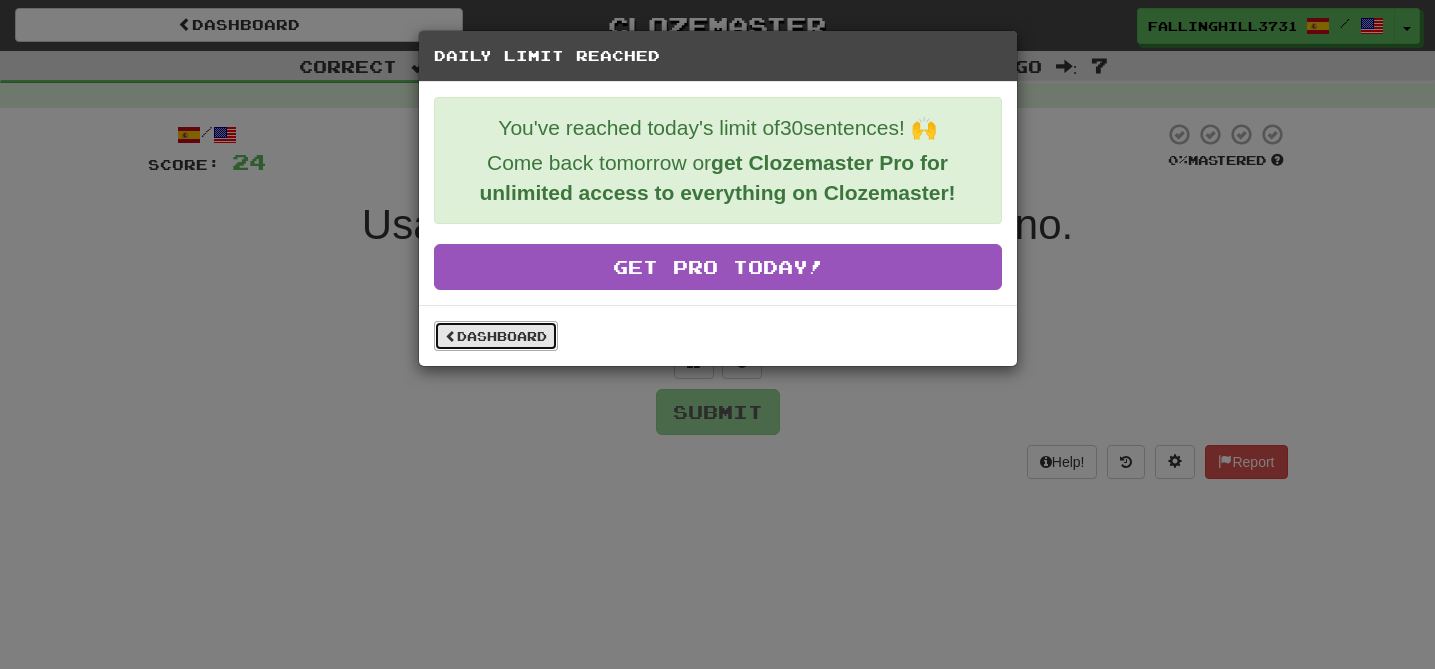click on "Dashboard" at bounding box center (496, 336) 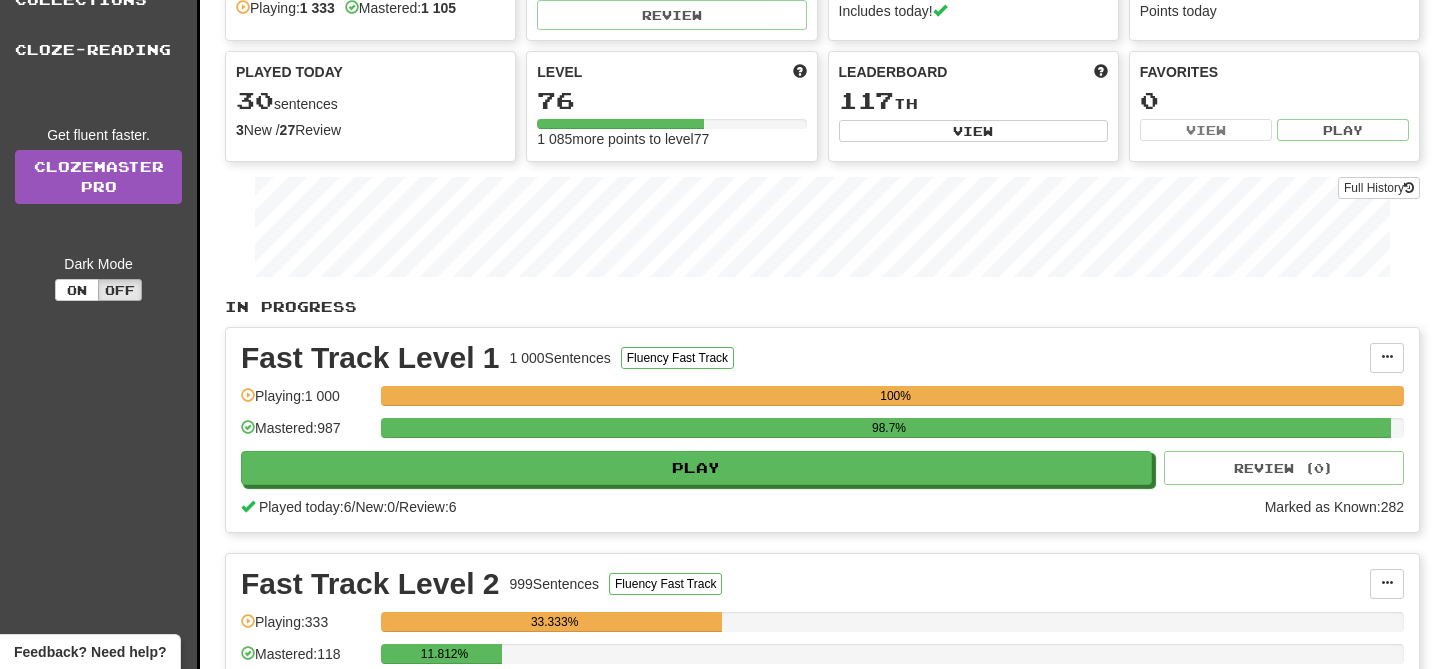 scroll, scrollTop: 0, scrollLeft: 0, axis: both 